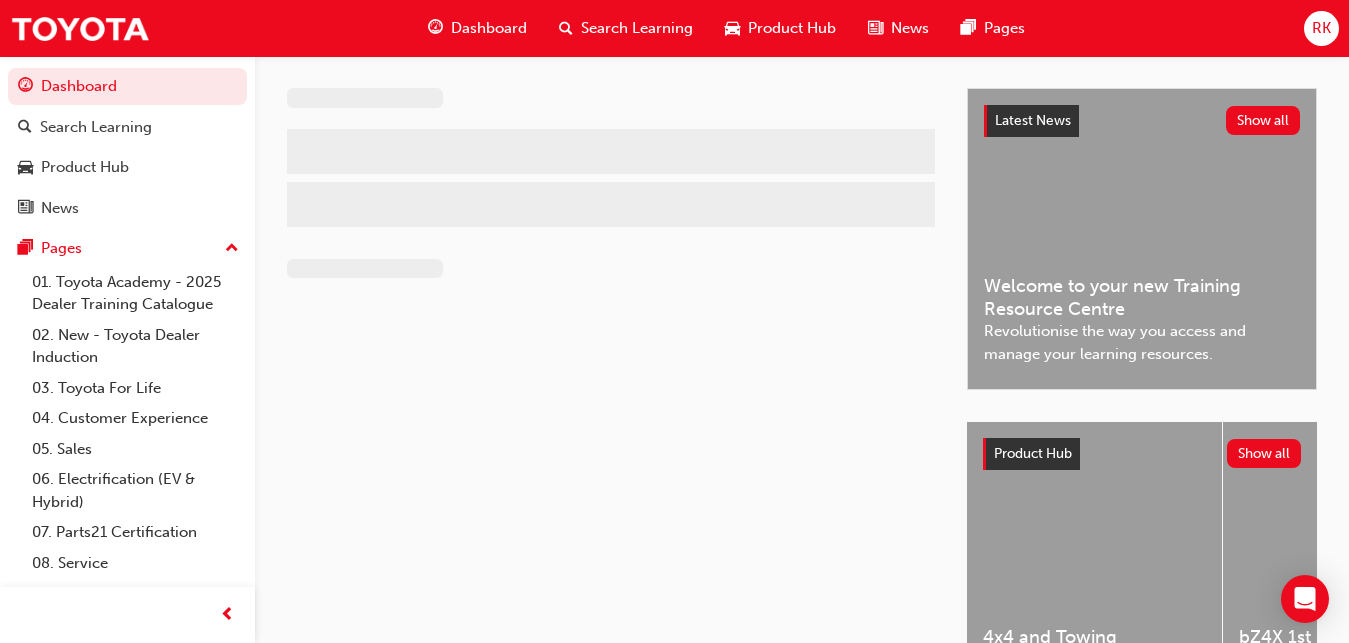 scroll, scrollTop: 0, scrollLeft: 0, axis: both 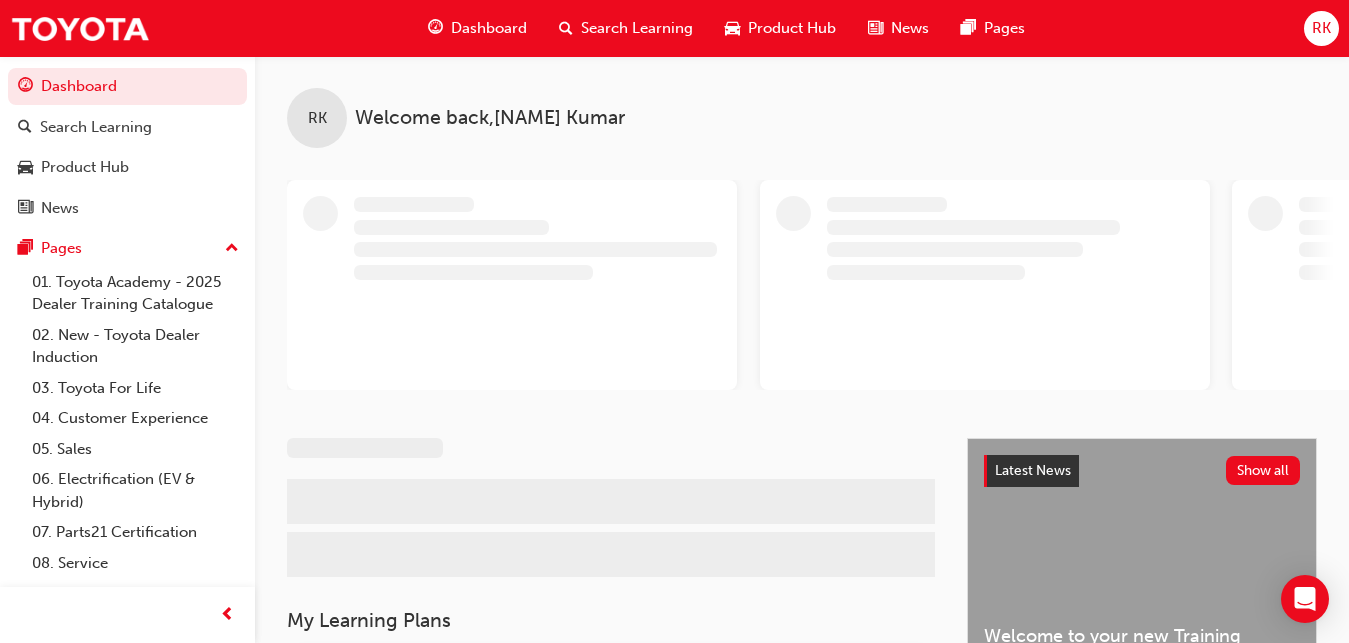 click at bounding box center (992, 285) 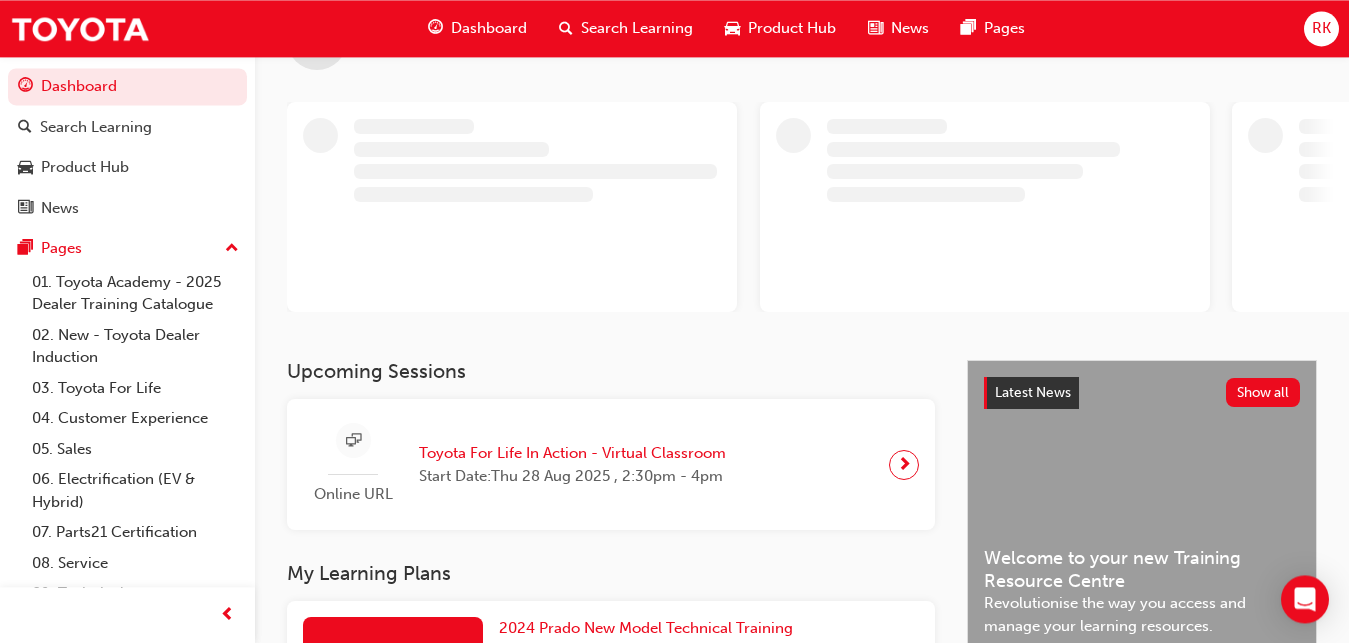 scroll, scrollTop: 0, scrollLeft: 0, axis: both 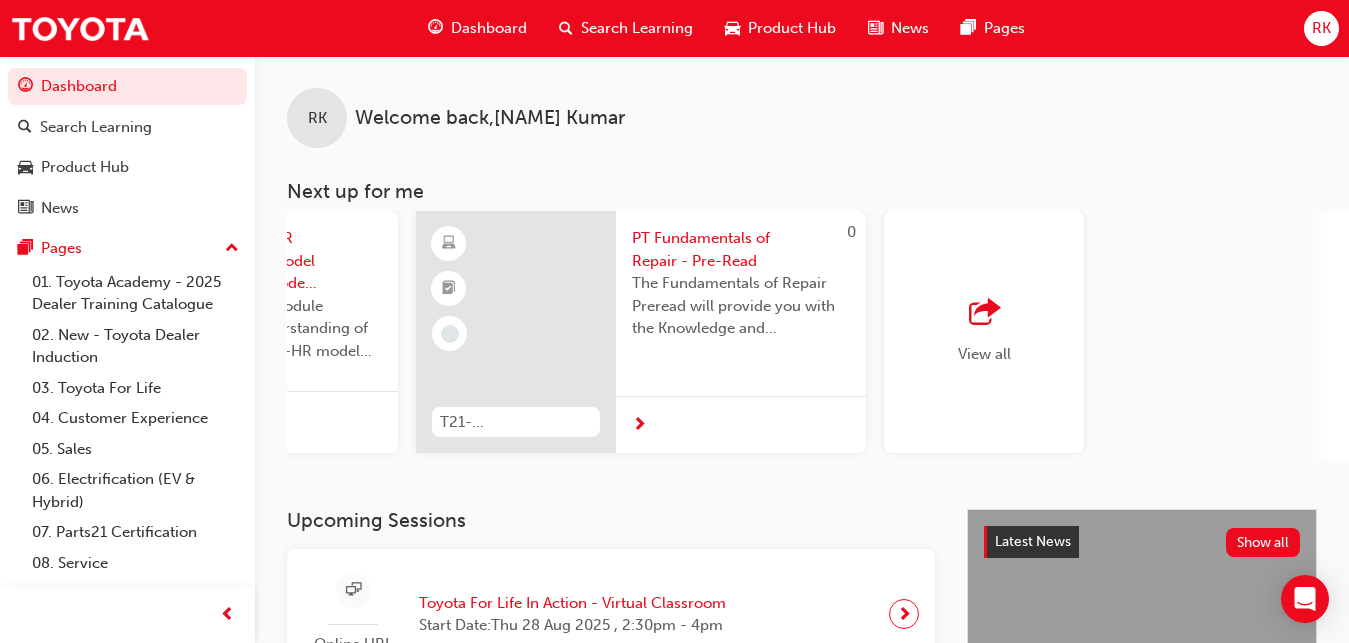 click on "Dashboard" at bounding box center (489, 28) 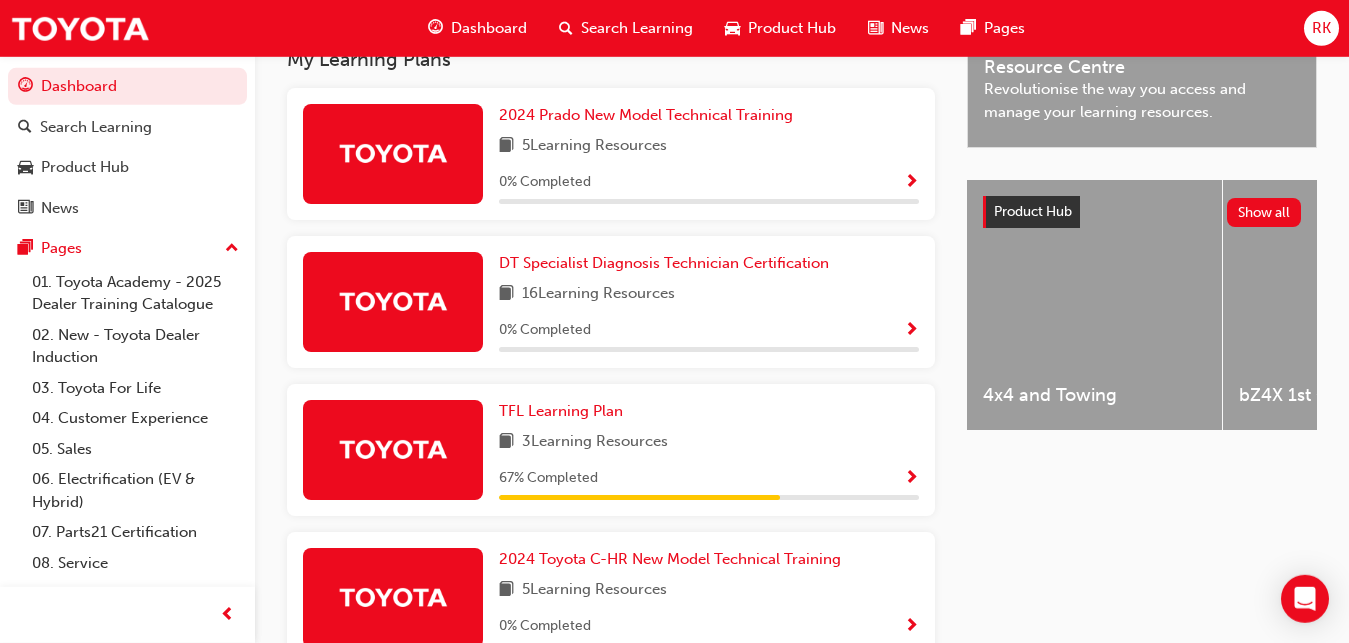 scroll, scrollTop: 678, scrollLeft: 0, axis: vertical 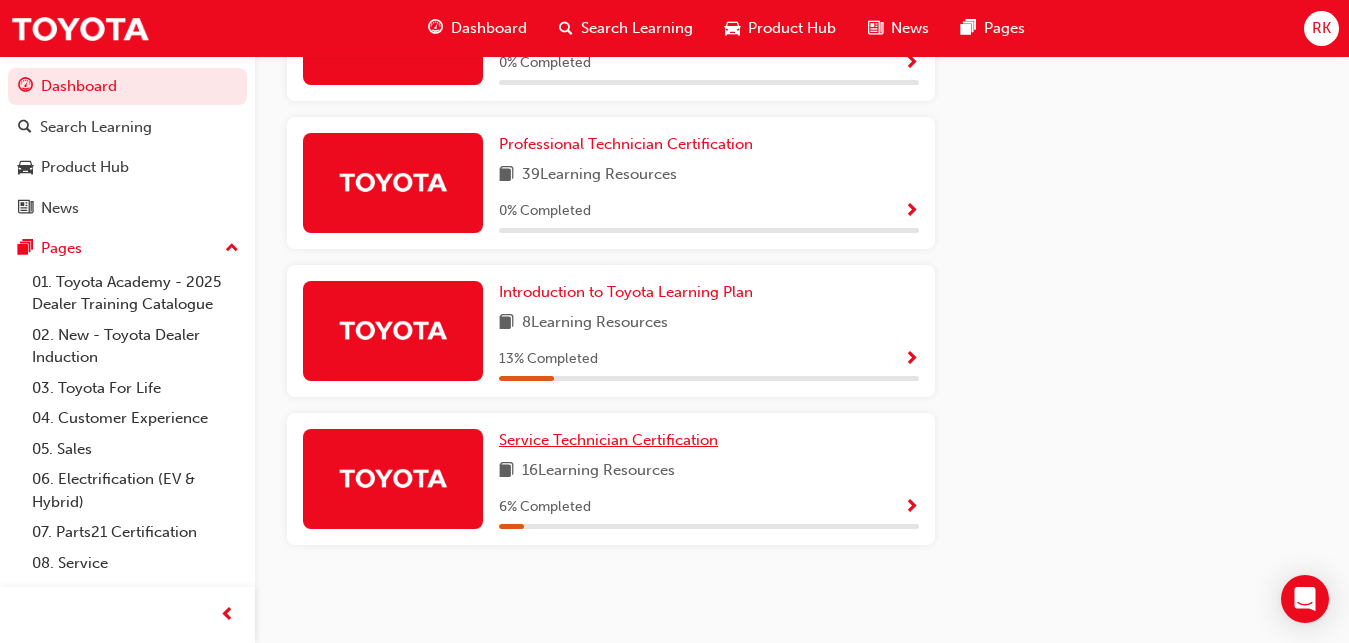 click on "Service Technician Certification" at bounding box center (608, 440) 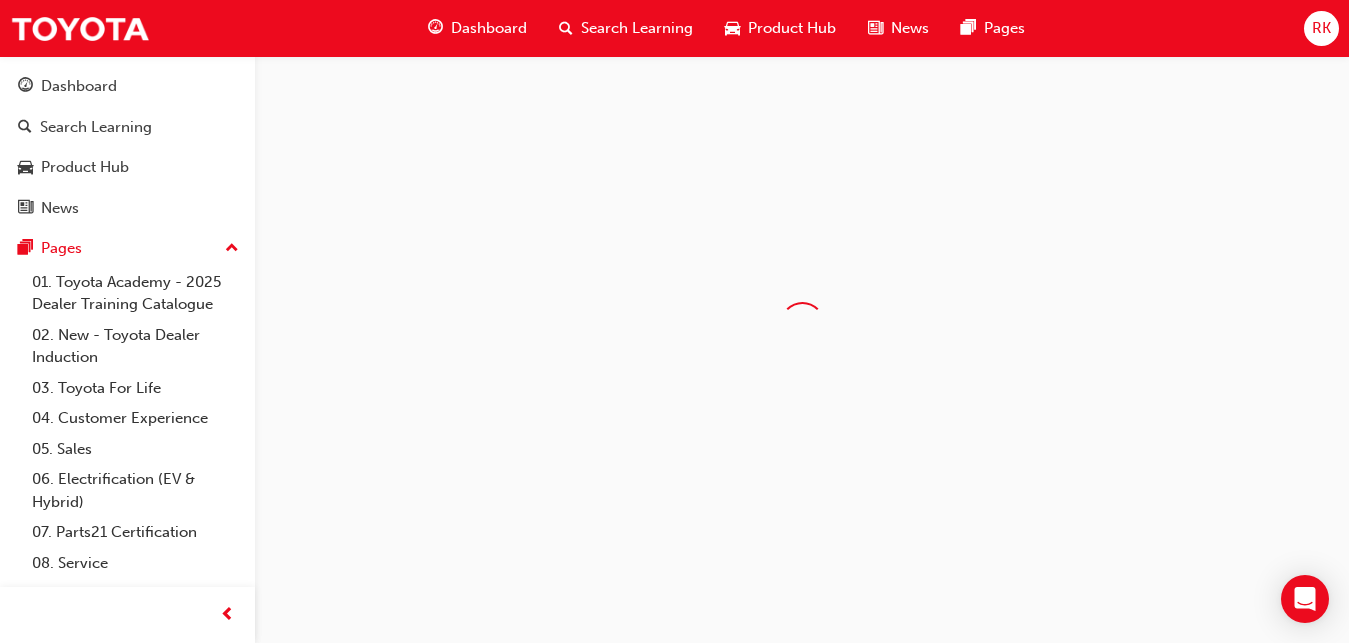 scroll, scrollTop: 0, scrollLeft: 0, axis: both 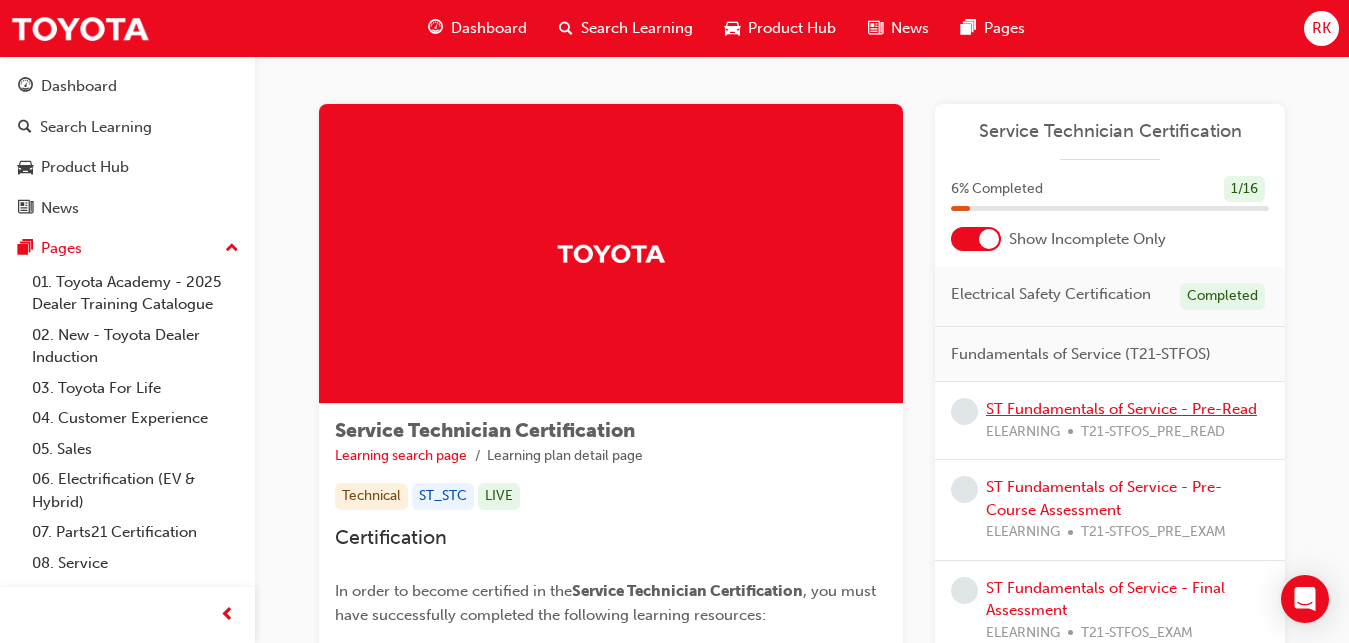 click on "ST Fundamentals of Service - Pre-Read" at bounding box center (1121, 409) 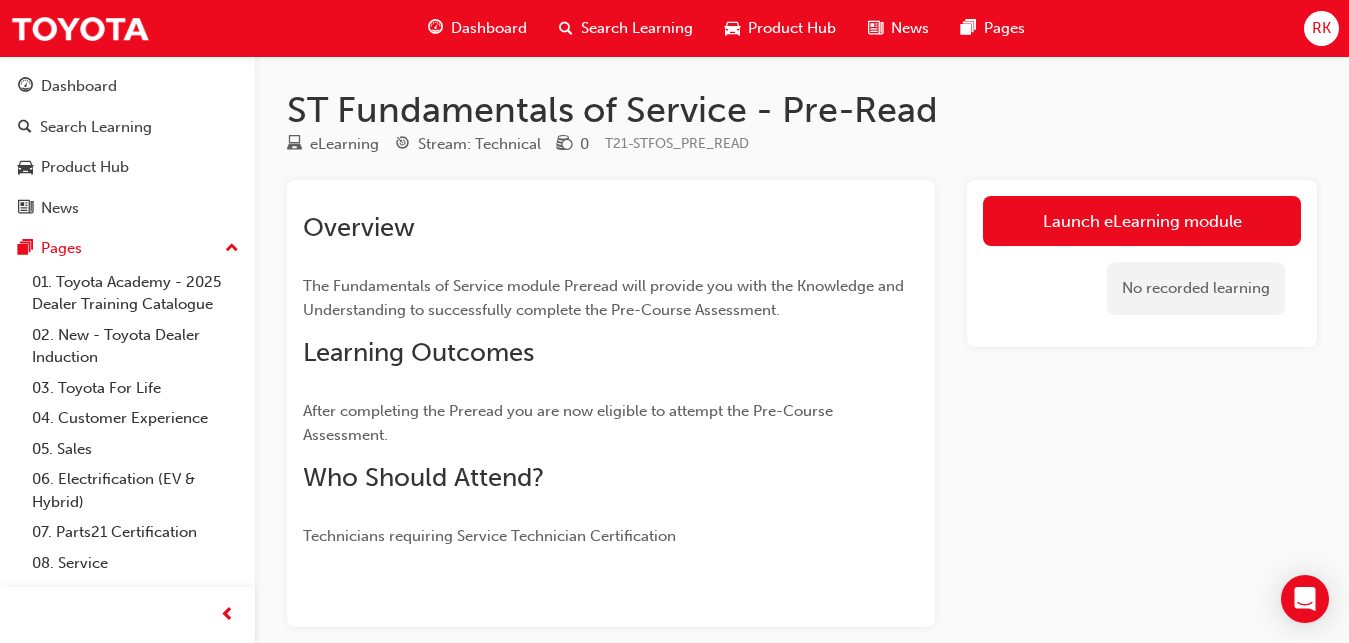 scroll, scrollTop: 98, scrollLeft: 0, axis: vertical 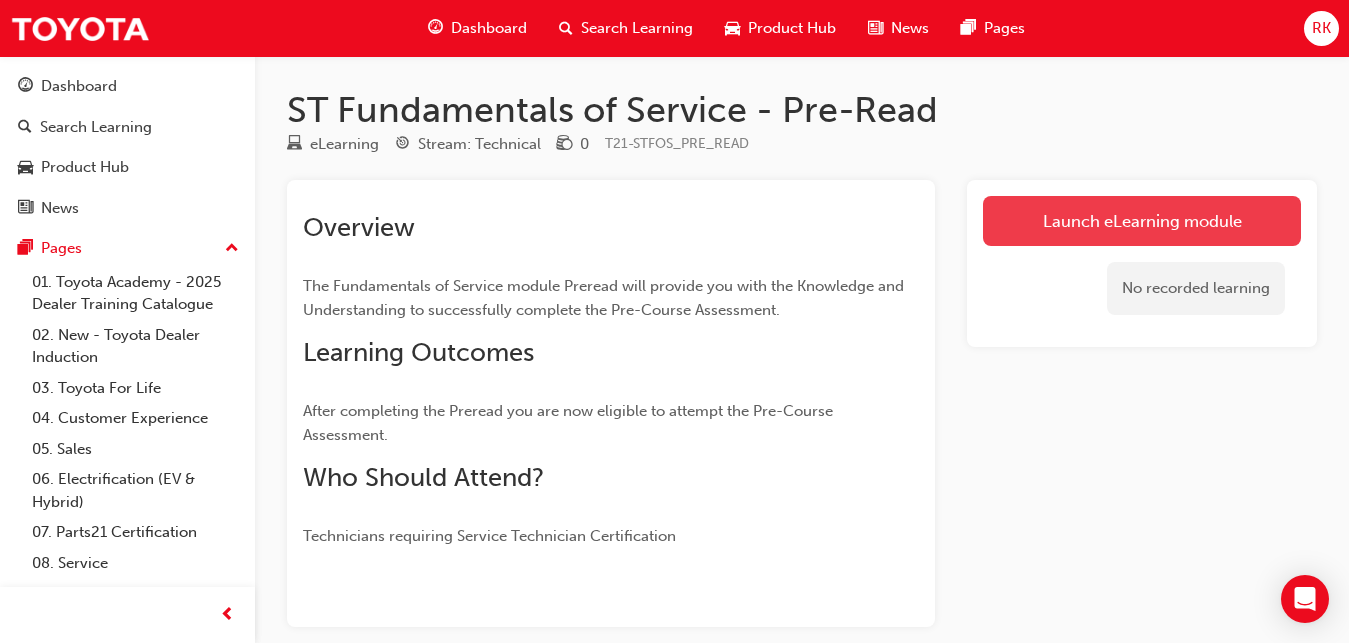 click on "Launch eLearning module" at bounding box center [1142, 221] 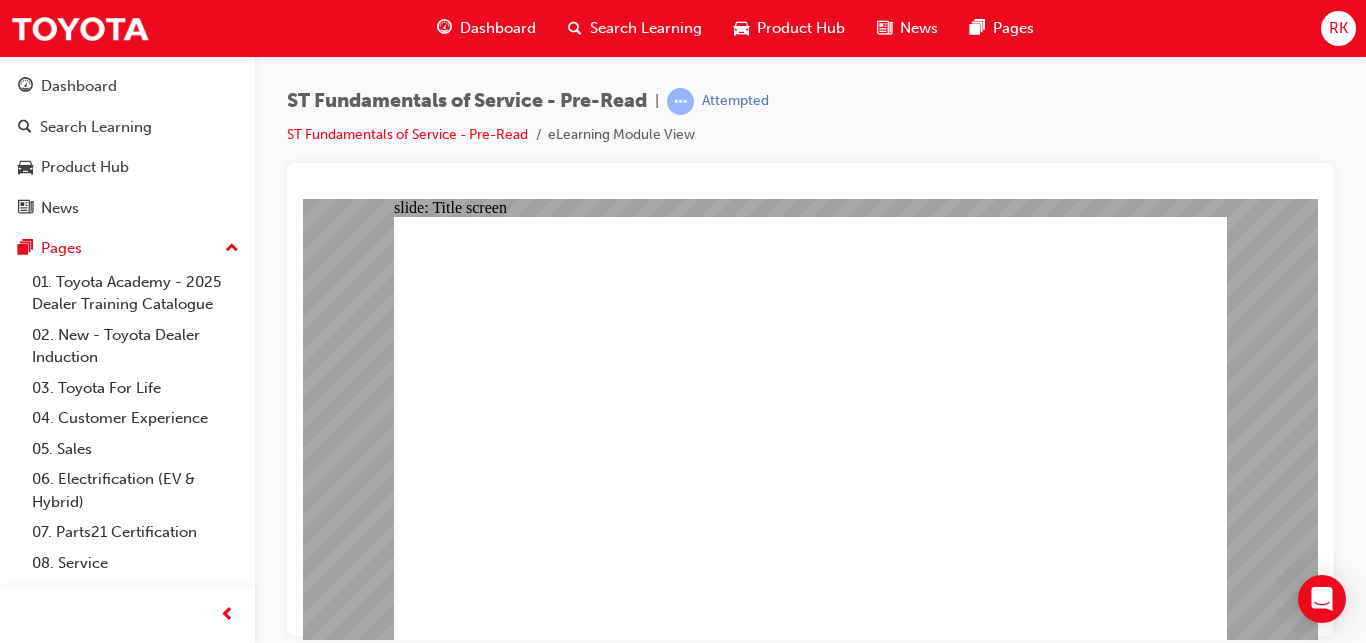 scroll, scrollTop: 0, scrollLeft: 0, axis: both 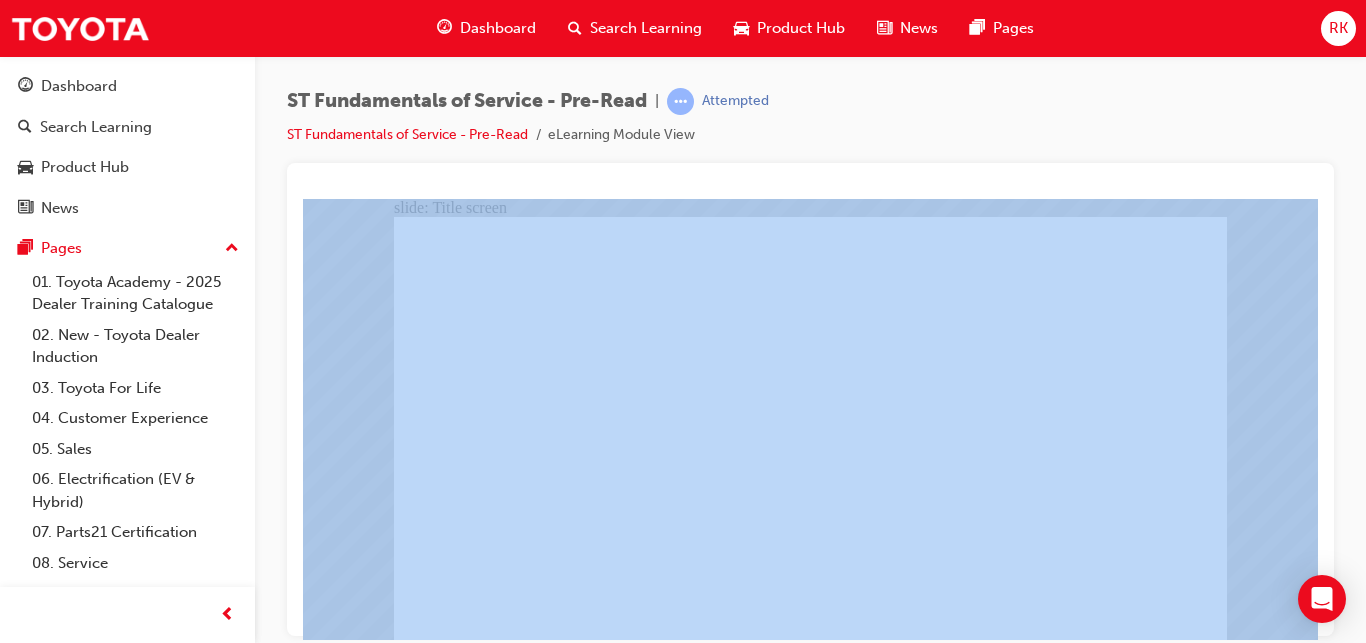 drag, startPoint x: 1365, startPoint y: 133, endPoint x: 1365, endPoint y: 257, distance: 124 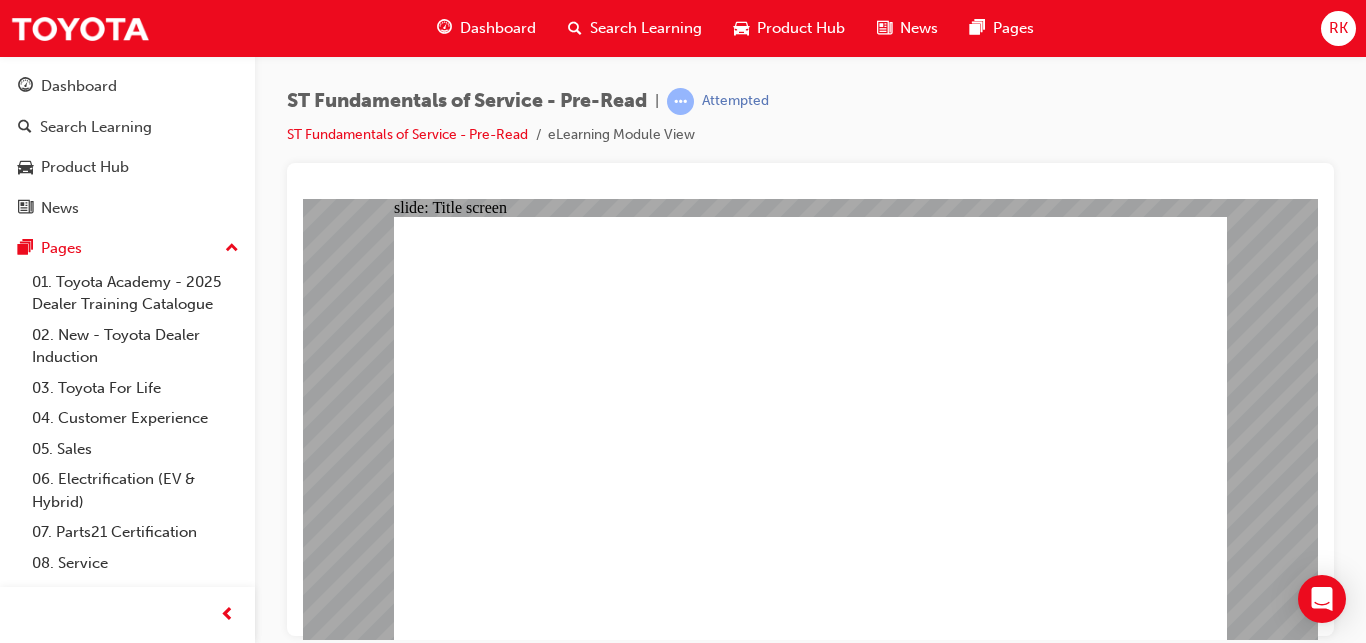 drag, startPoint x: 1365, startPoint y: 338, endPoint x: 1365, endPoint y: 421, distance: 83 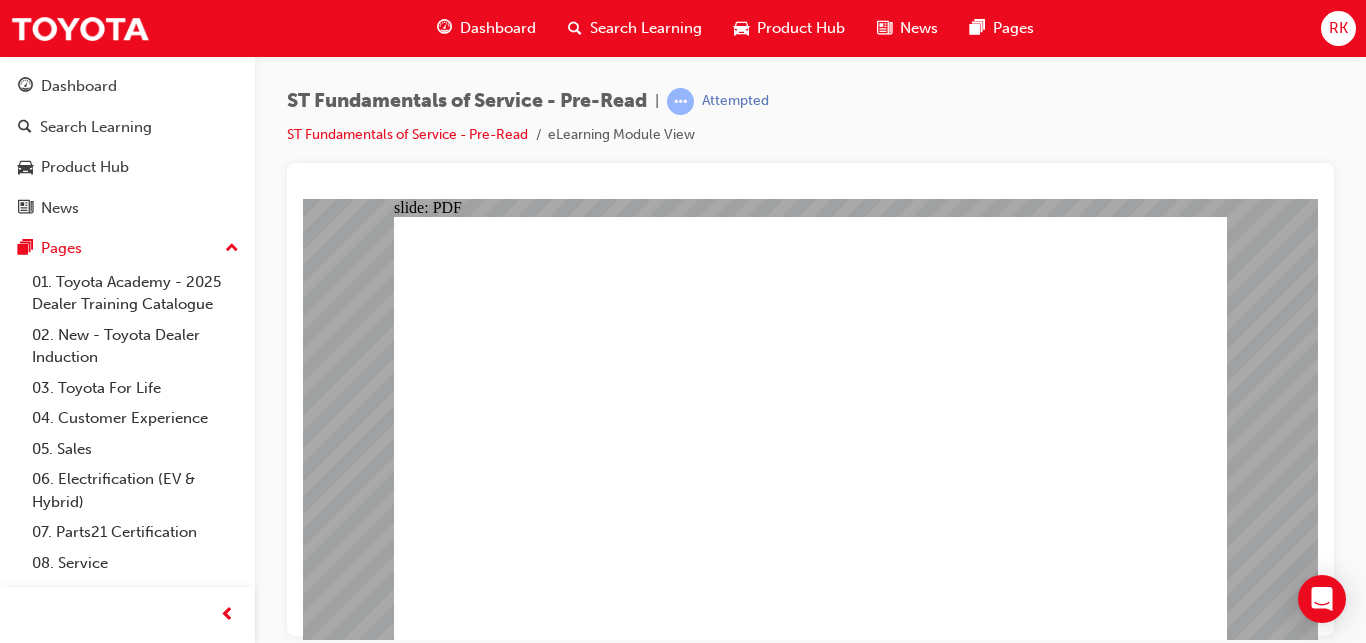 click 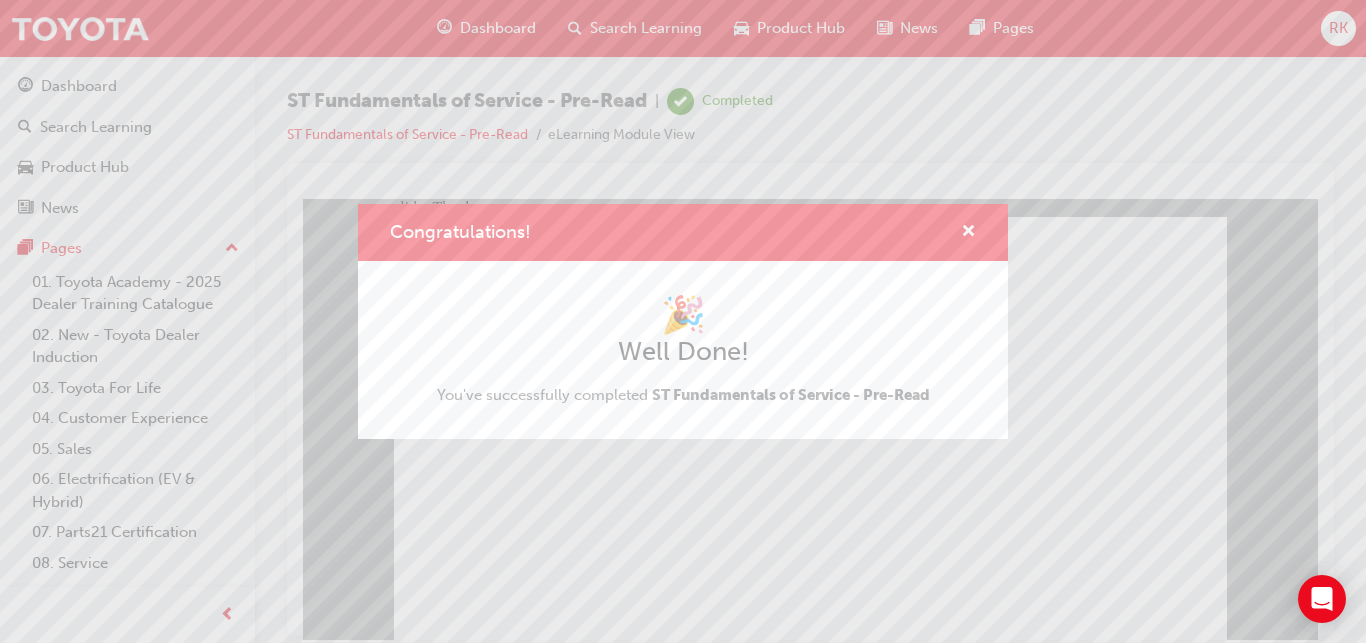 click on "Congratulations! 🎉 Well Done! You've successfully completed   ST Fundamentals of Service - Pre-Read" at bounding box center [683, 321] 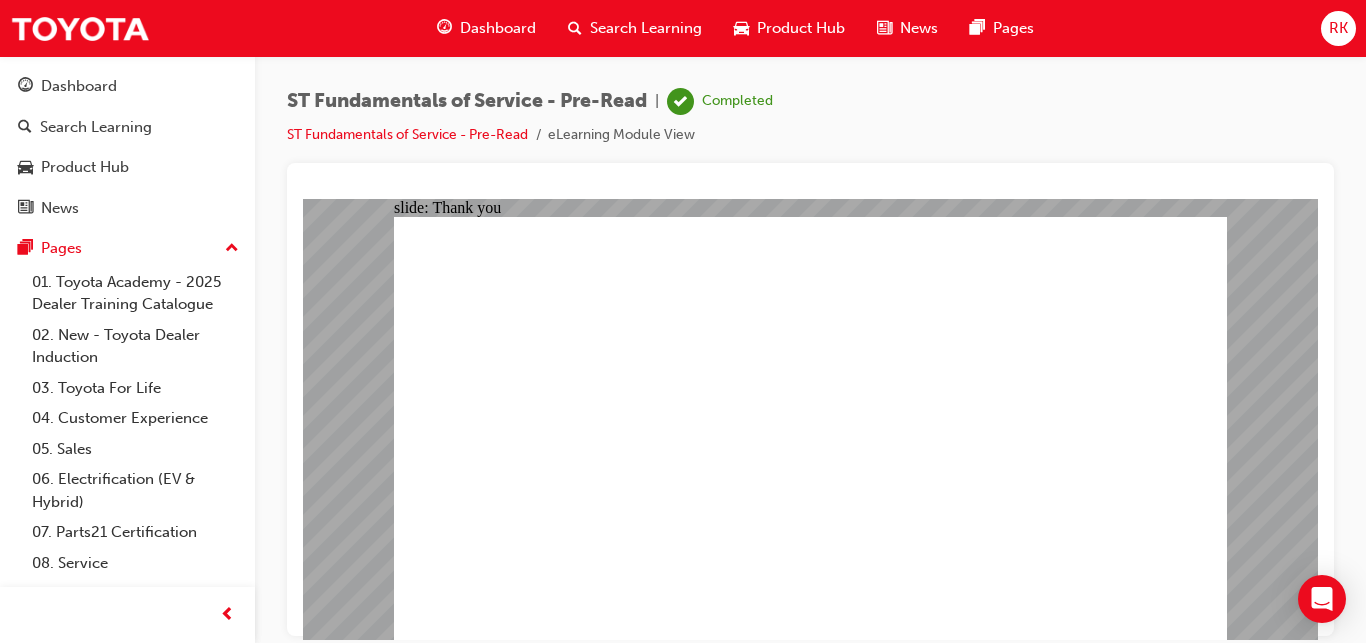 click 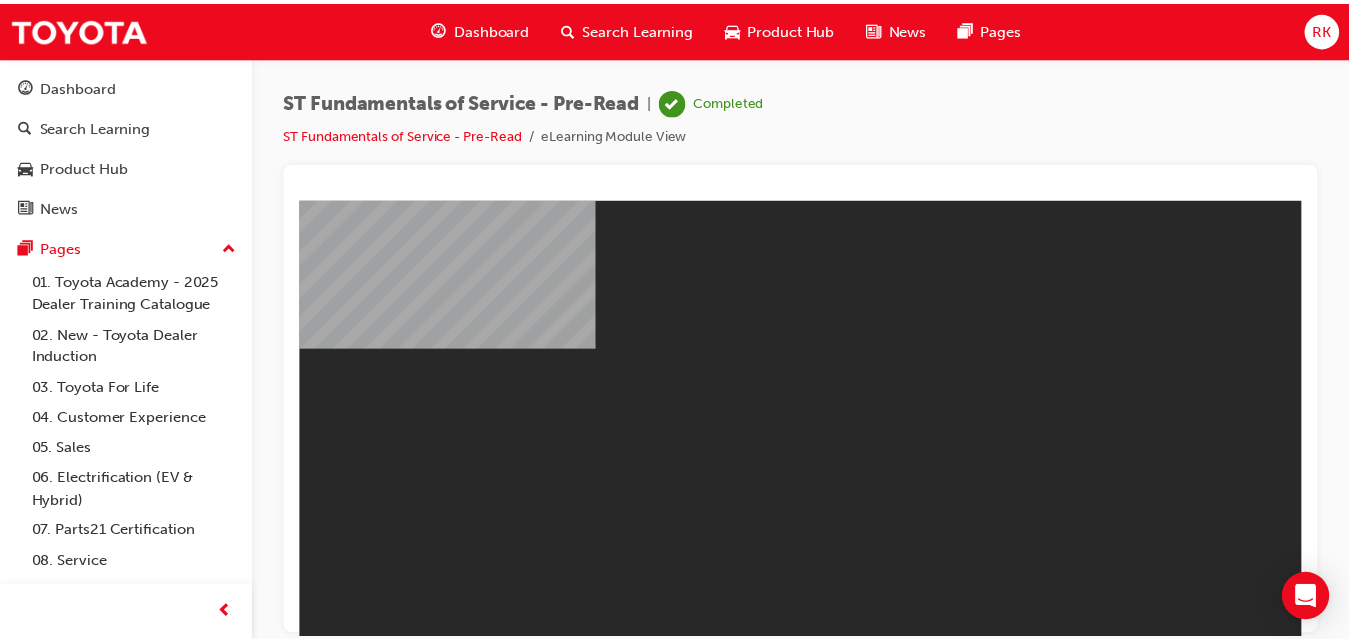 scroll, scrollTop: 0, scrollLeft: 0, axis: both 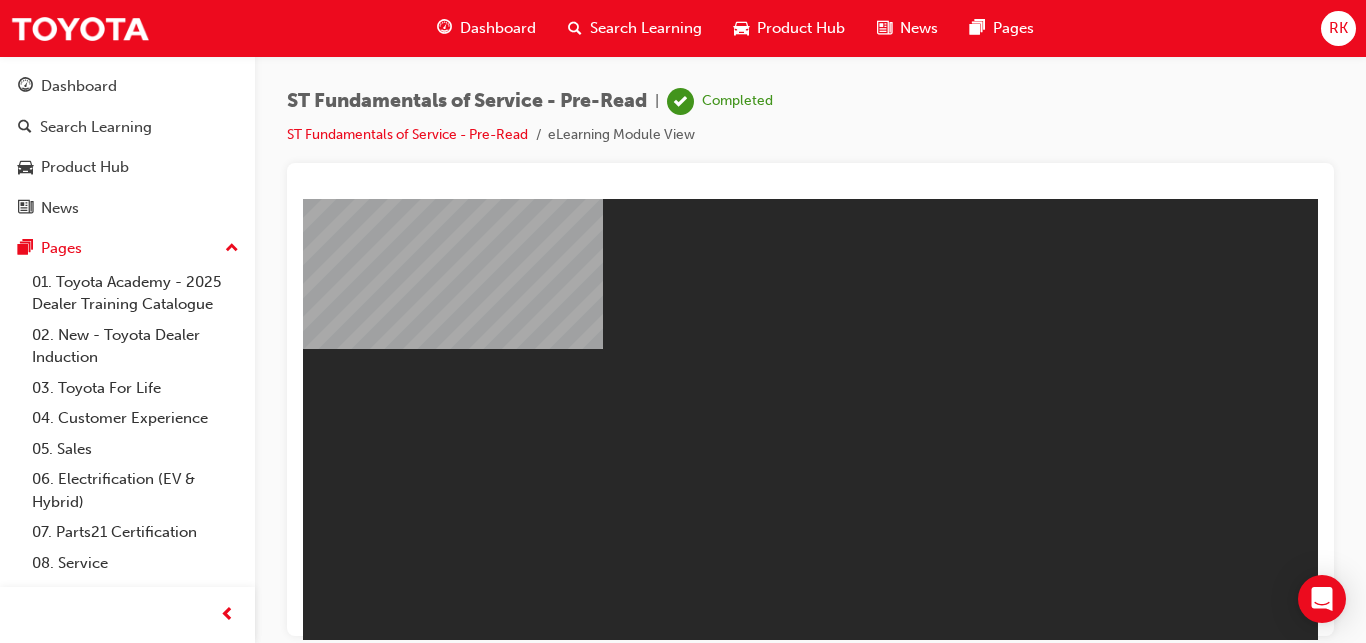 click on "Dashboard" at bounding box center [498, 28] 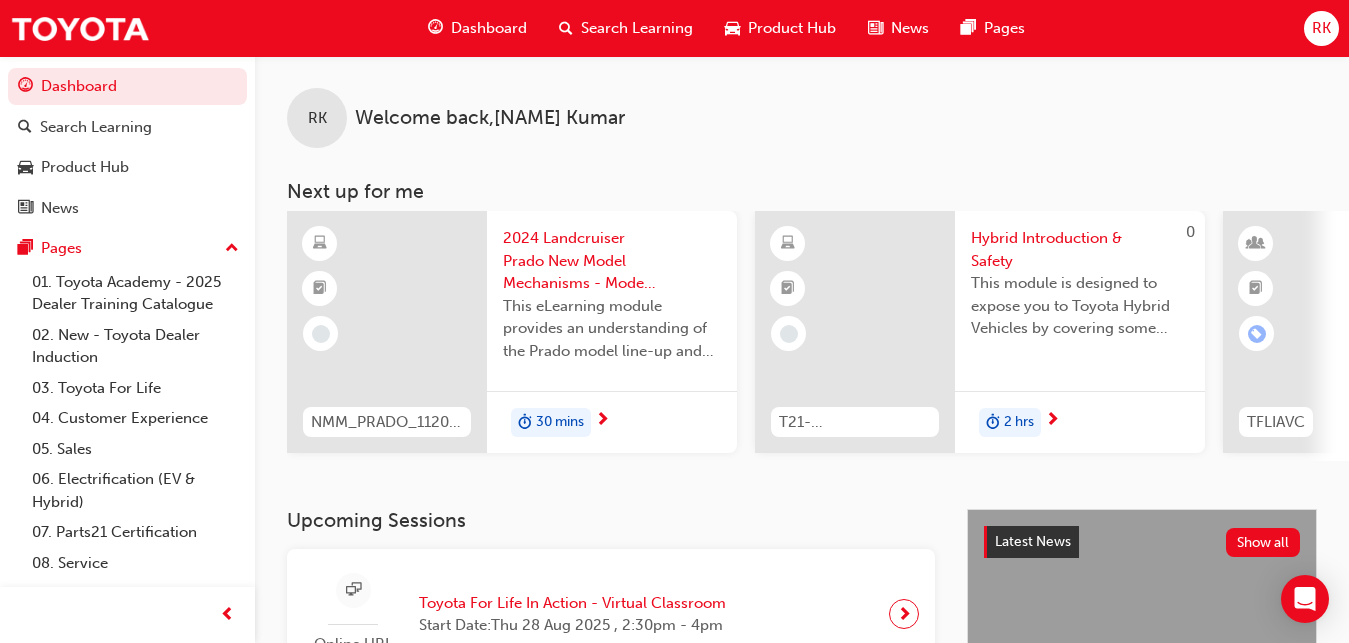 scroll, scrollTop: 97, scrollLeft: 0, axis: vertical 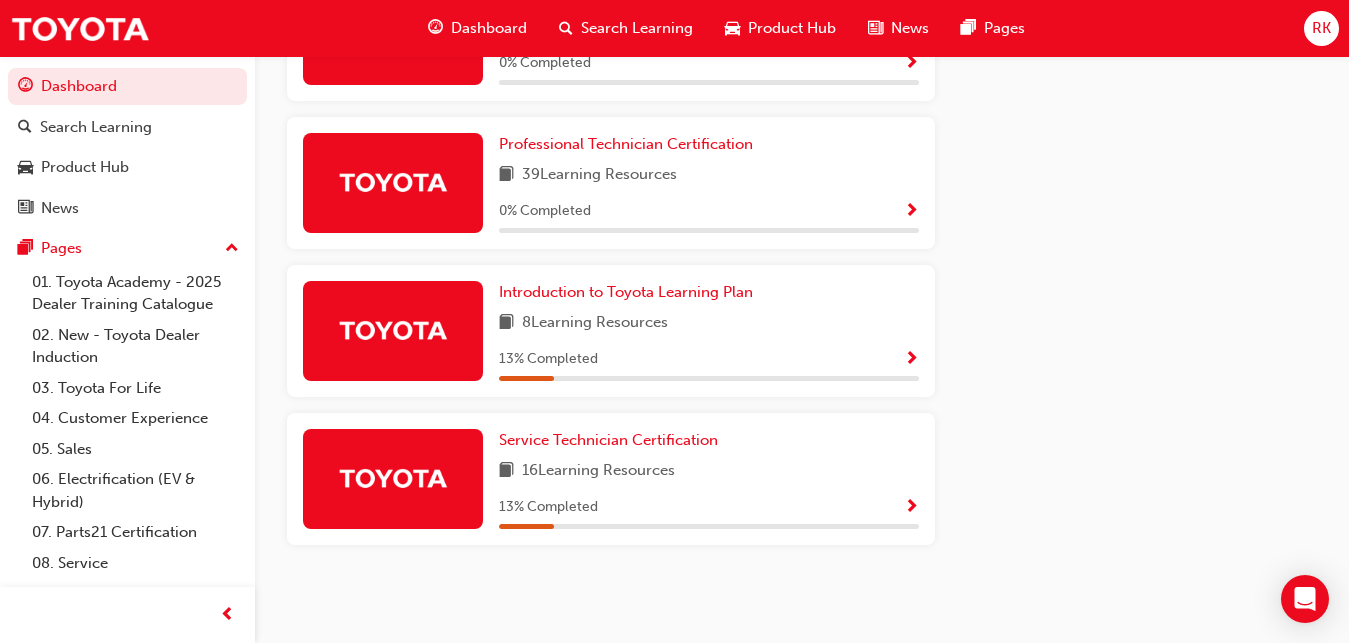 click on "13 % Completed" at bounding box center [709, 512] 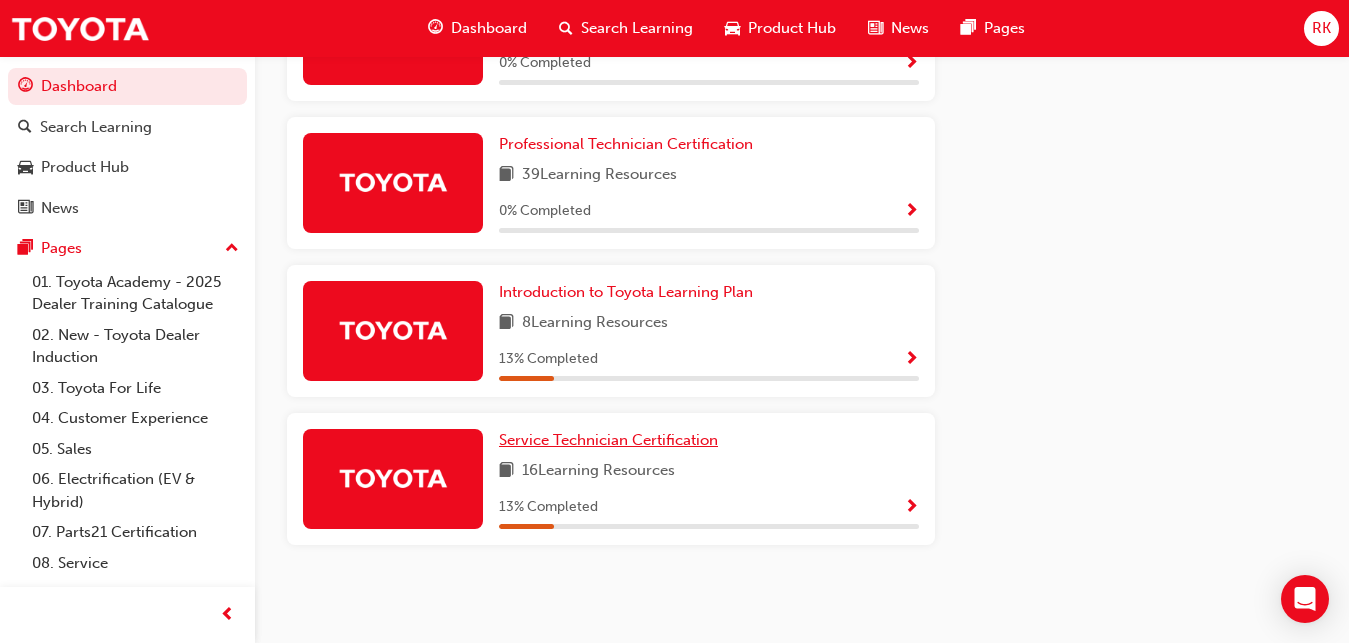 click on "Service Technician Certification" at bounding box center [608, 440] 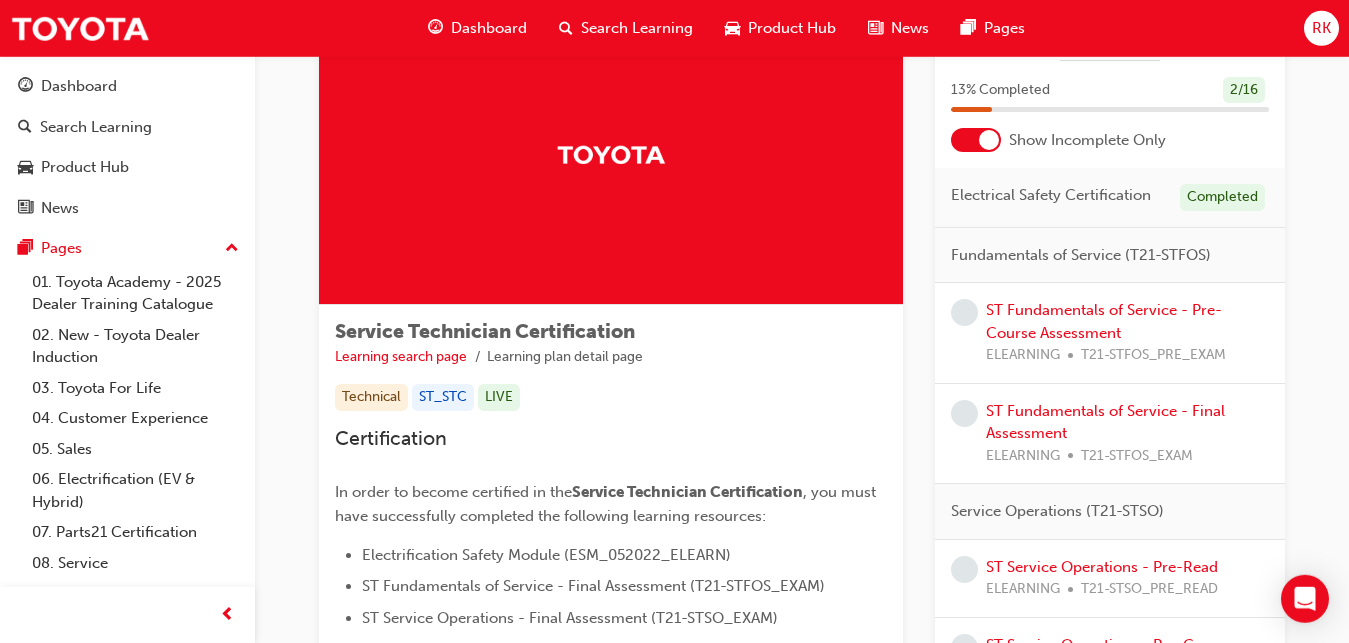 scroll, scrollTop: 102, scrollLeft: 0, axis: vertical 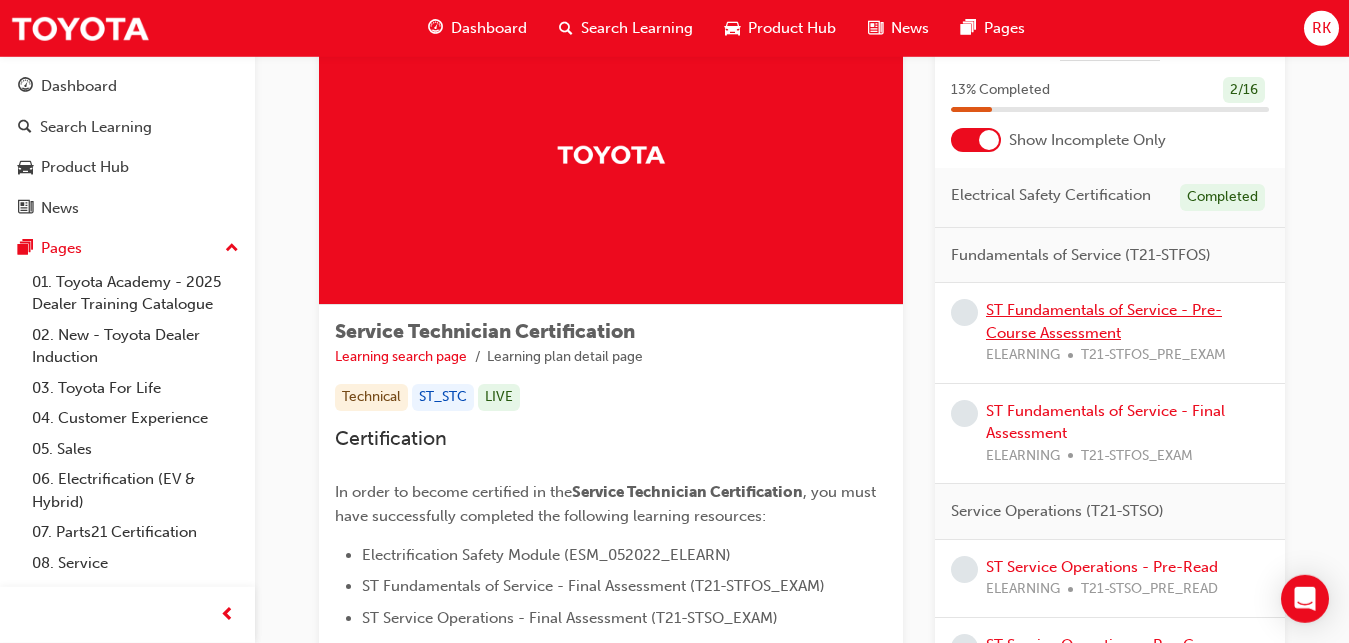 click on "ST Fundamentals of Service - Pre-Course Assessment" at bounding box center (1104, 321) 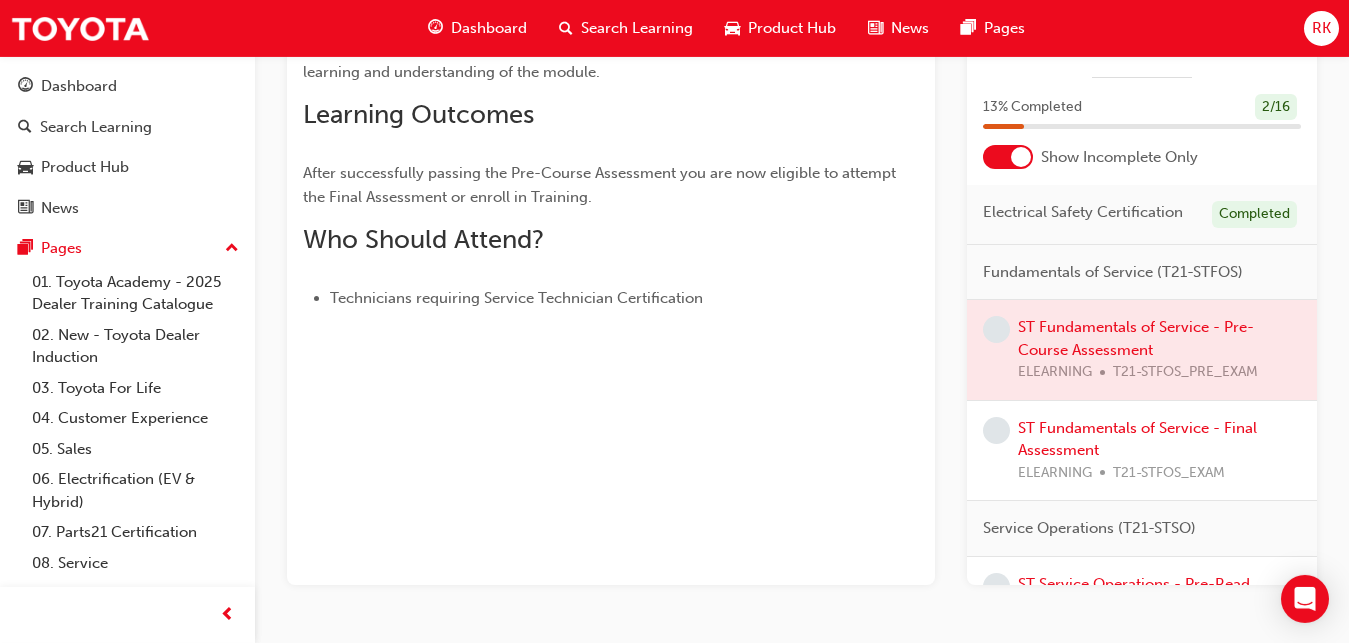 scroll, scrollTop: 353, scrollLeft: 0, axis: vertical 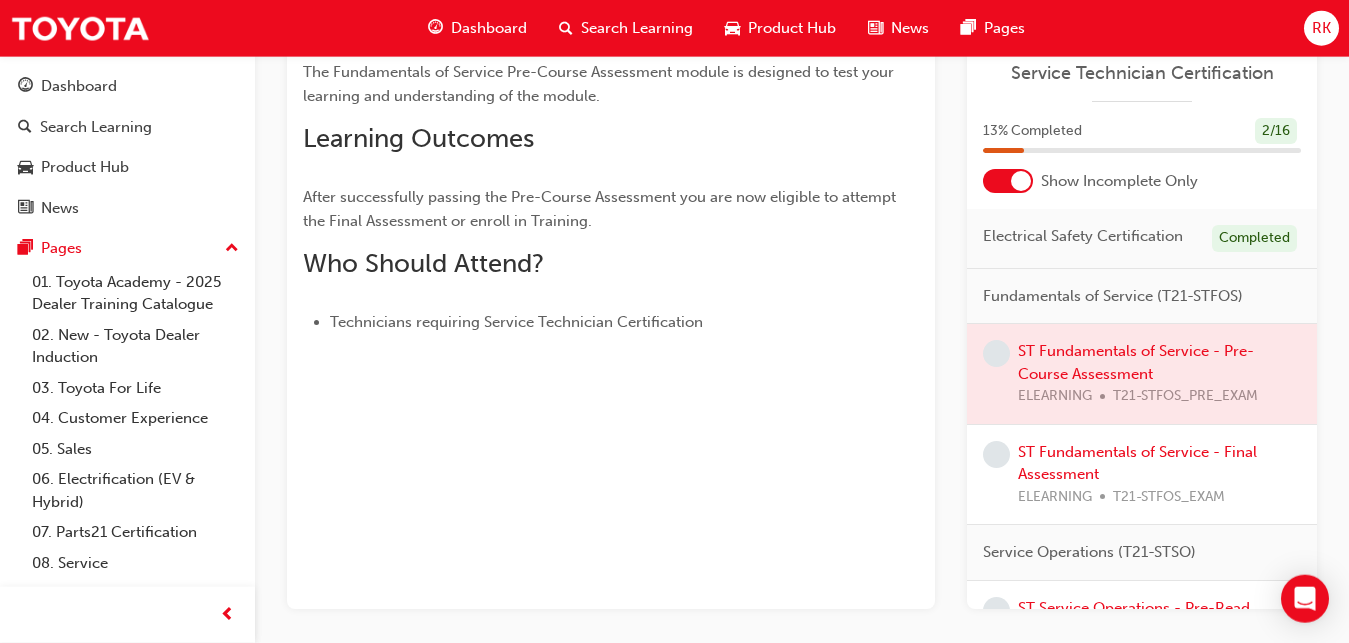 click at bounding box center [996, 353] 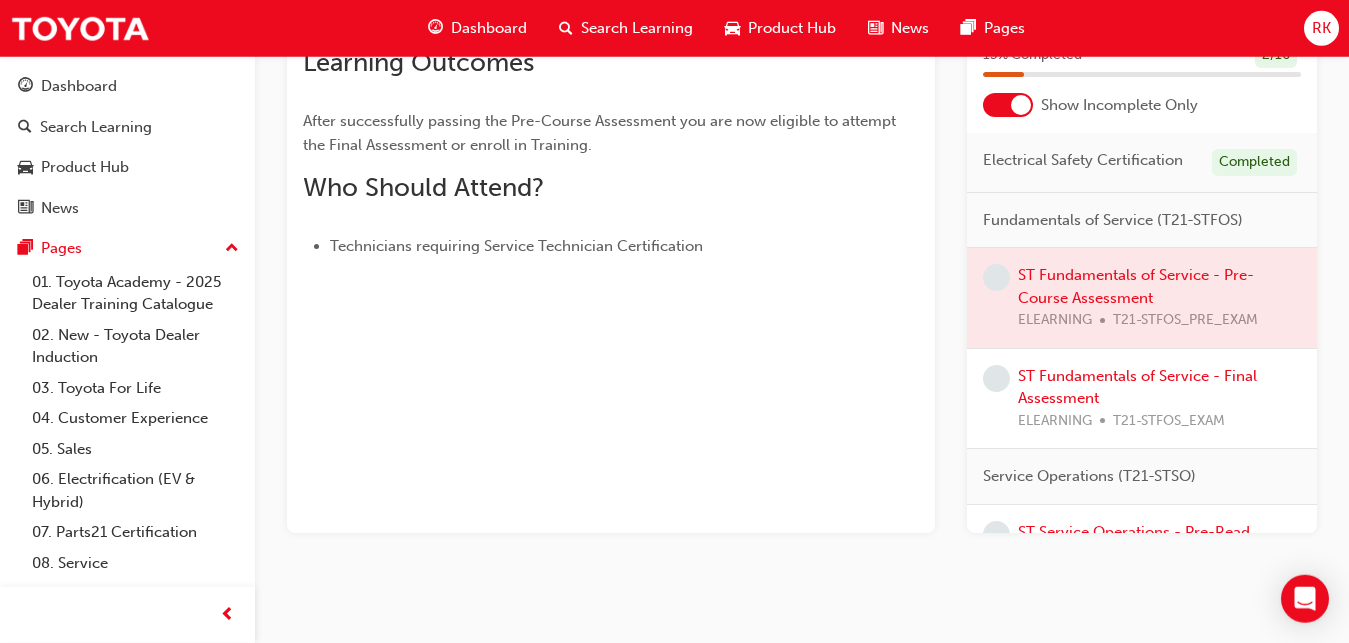 scroll, scrollTop: 370, scrollLeft: 0, axis: vertical 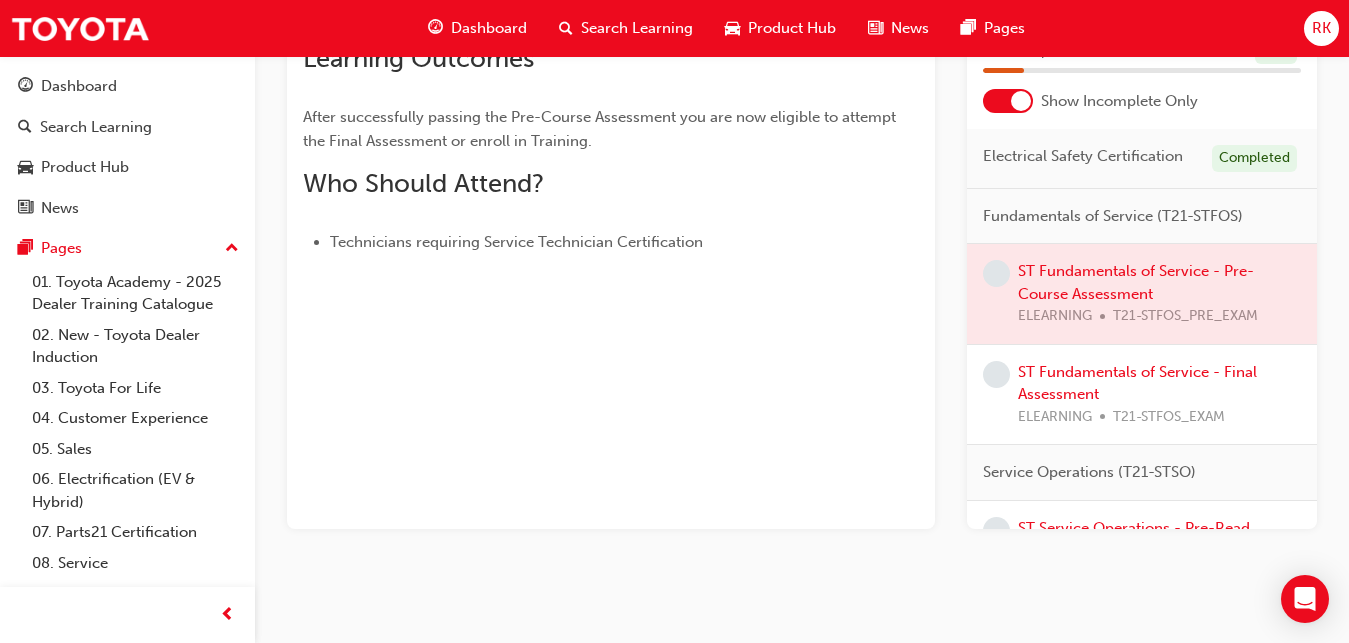 drag, startPoint x: 1088, startPoint y: 293, endPoint x: 995, endPoint y: 288, distance: 93.13431 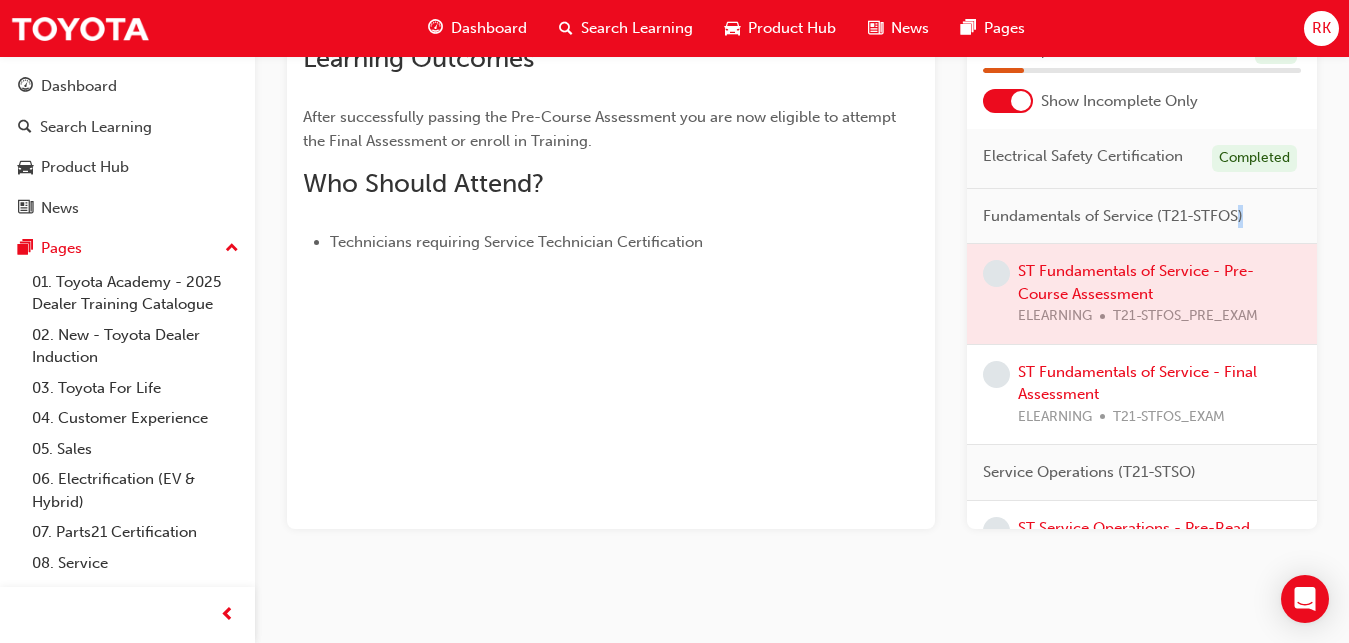 drag, startPoint x: 1113, startPoint y: 287, endPoint x: 1115, endPoint y: 318, distance: 31.06445 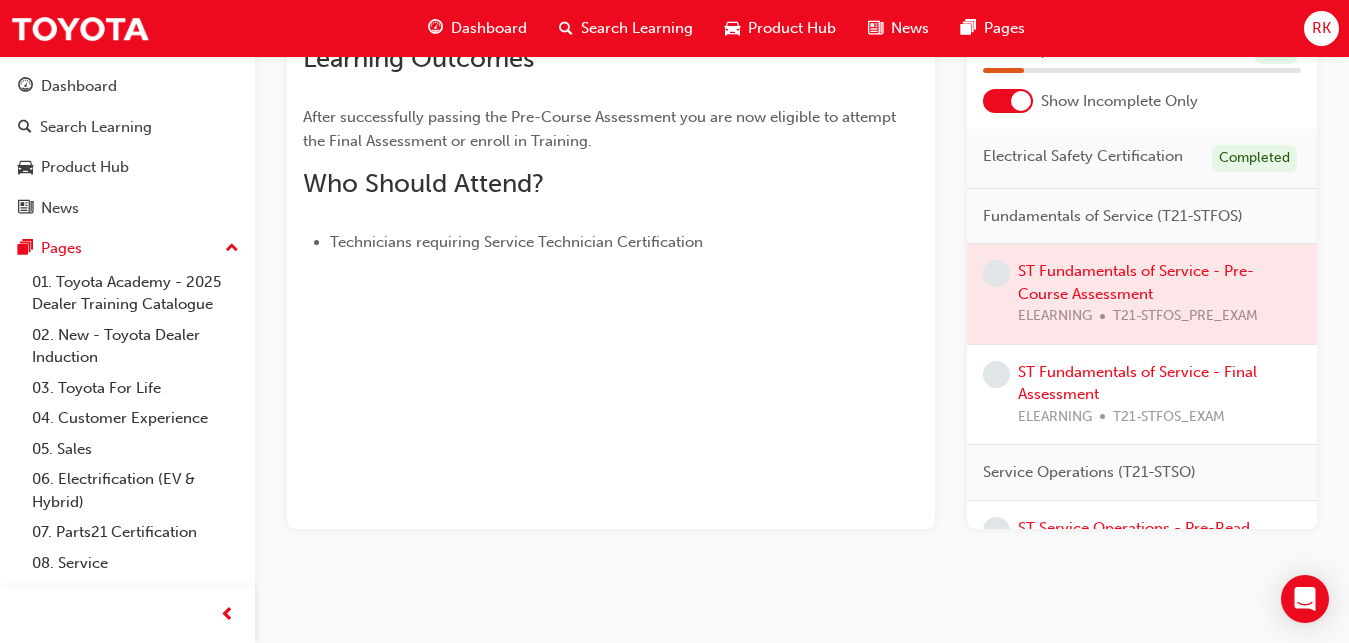 drag, startPoint x: 1115, startPoint y: 318, endPoint x: 1130, endPoint y: 334, distance: 21.931713 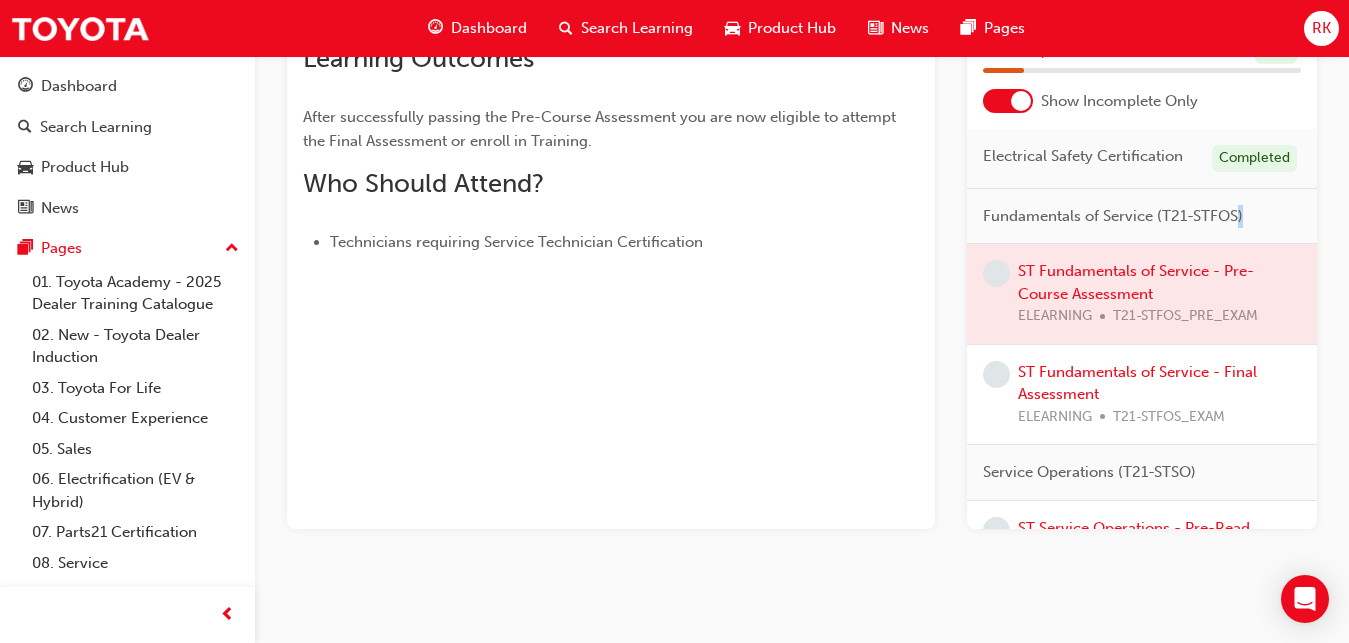 drag, startPoint x: 1130, startPoint y: 334, endPoint x: 1134, endPoint y: 283, distance: 51.156624 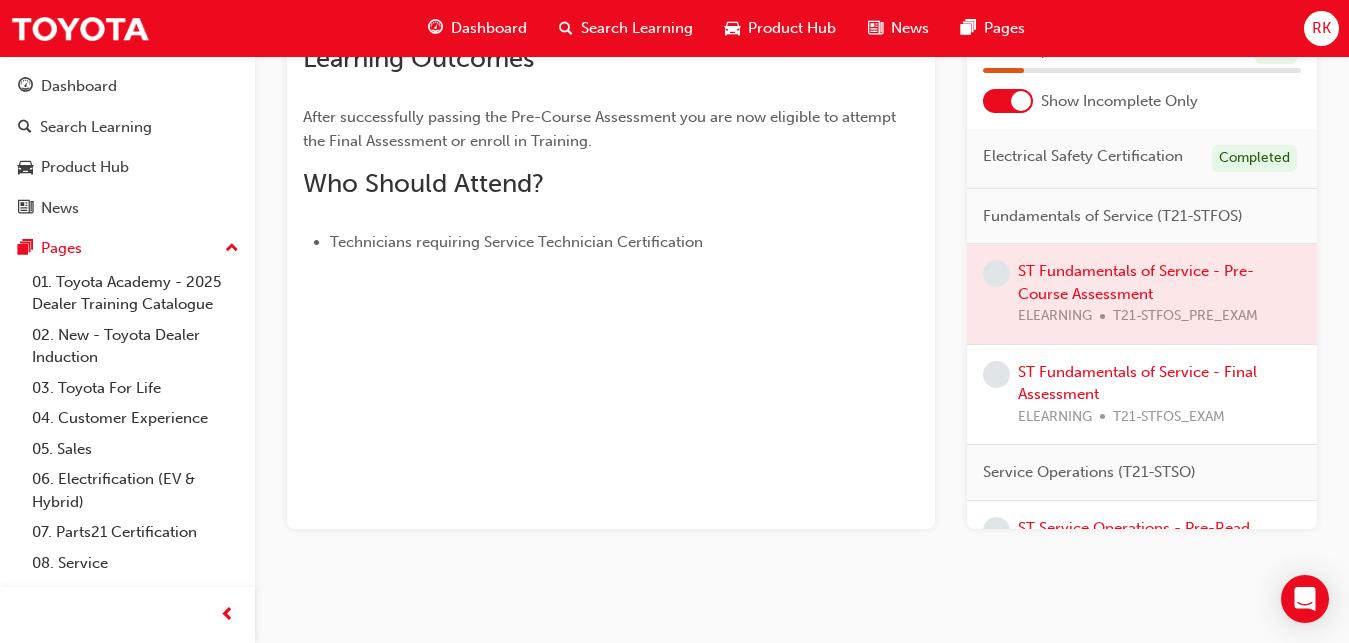 click at bounding box center (1142, 294) 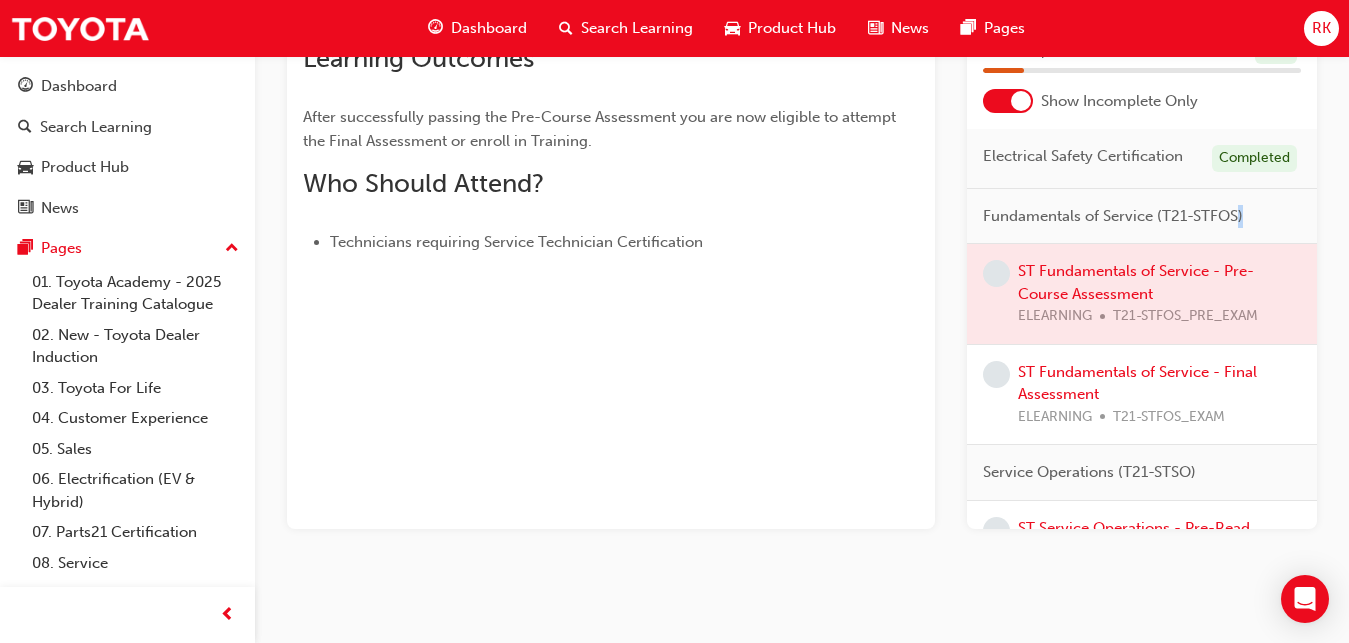 click at bounding box center [1142, 294] 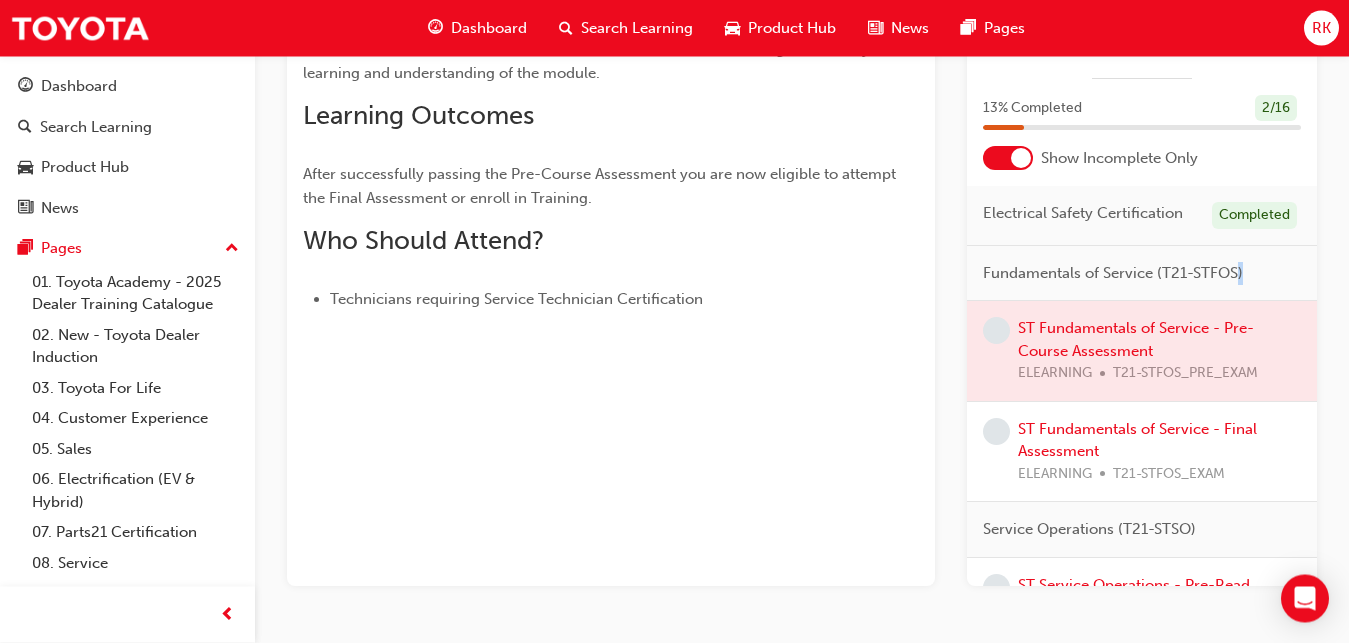 scroll, scrollTop: 293, scrollLeft: 0, axis: vertical 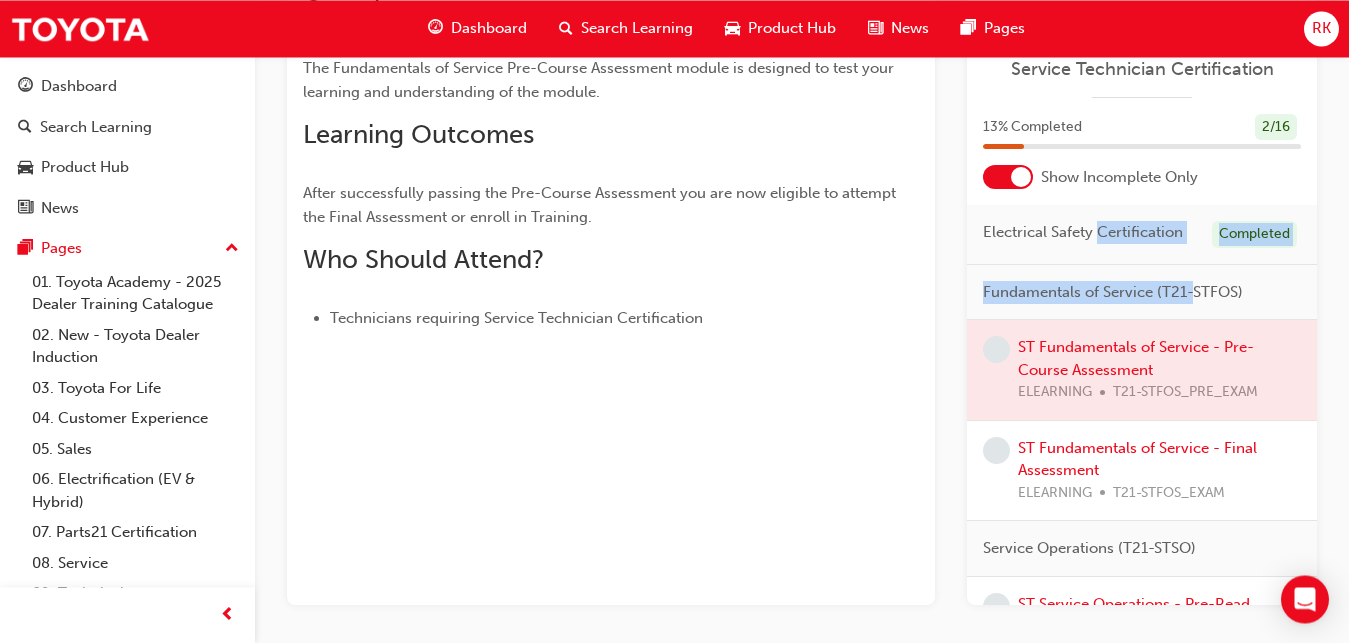 drag, startPoint x: 1194, startPoint y: 318, endPoint x: 1108, endPoint y: 237, distance: 118.13975 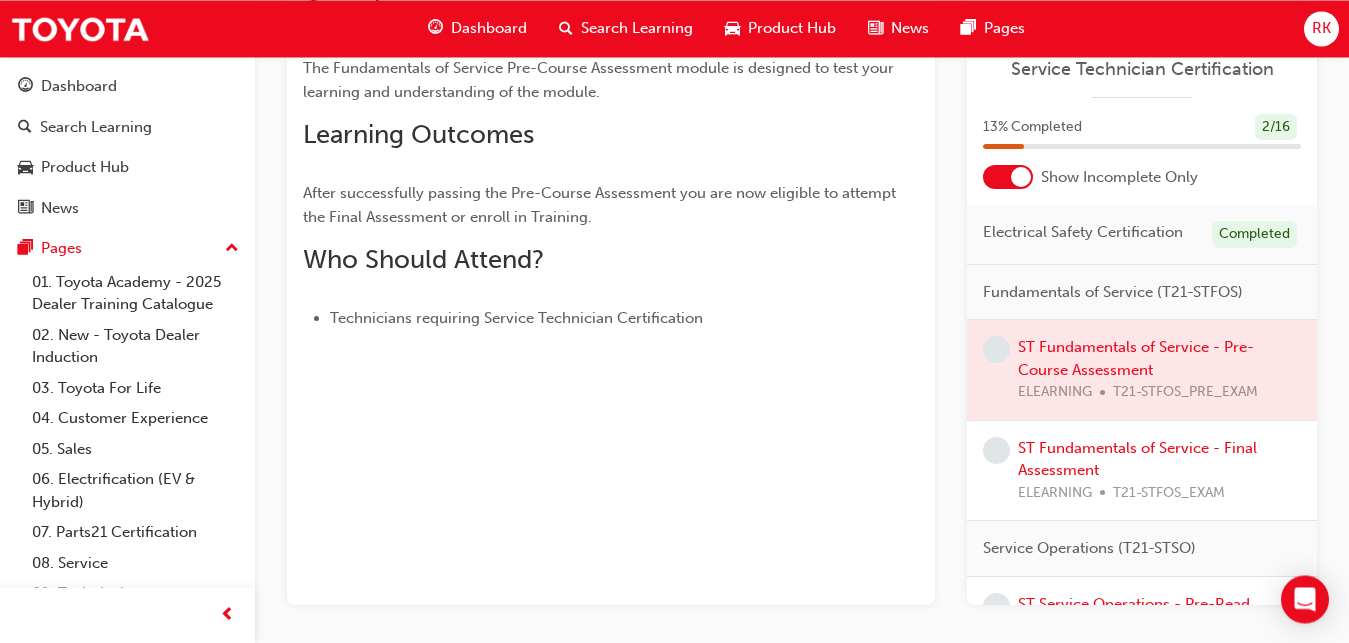 click on "Electrical Safety Certification" at bounding box center [1083, 232] 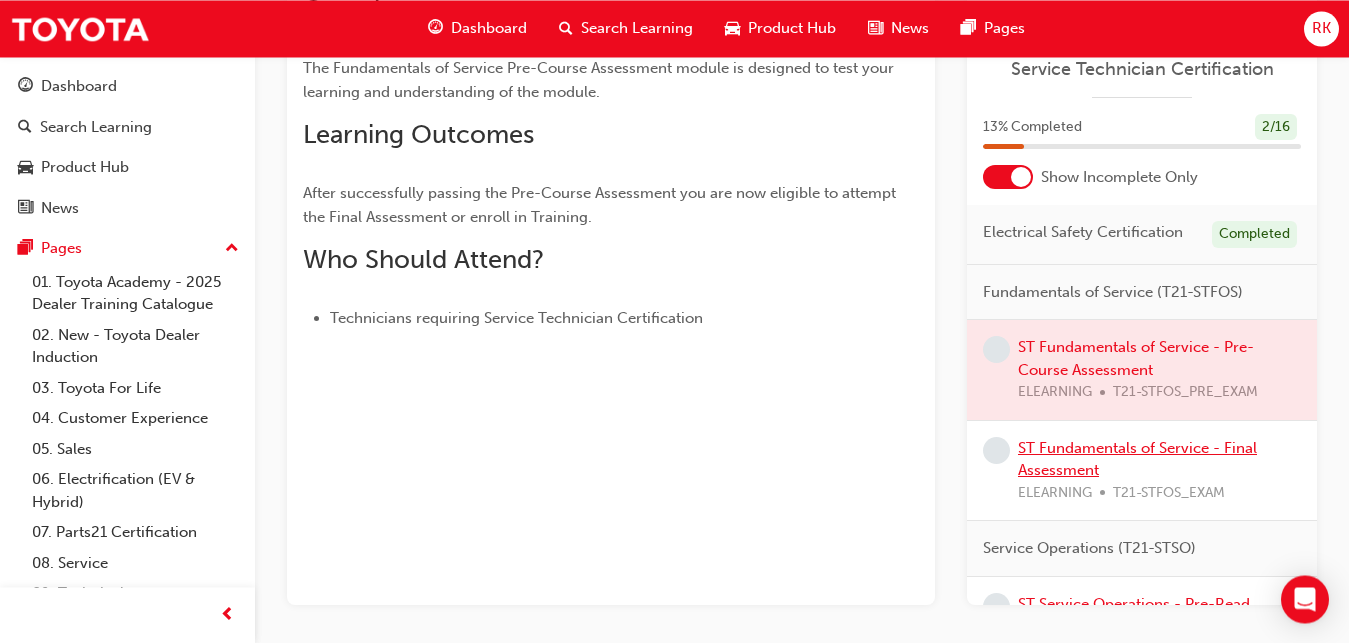 click on "ST Fundamentals of Service - Final Assessment" at bounding box center [1137, 459] 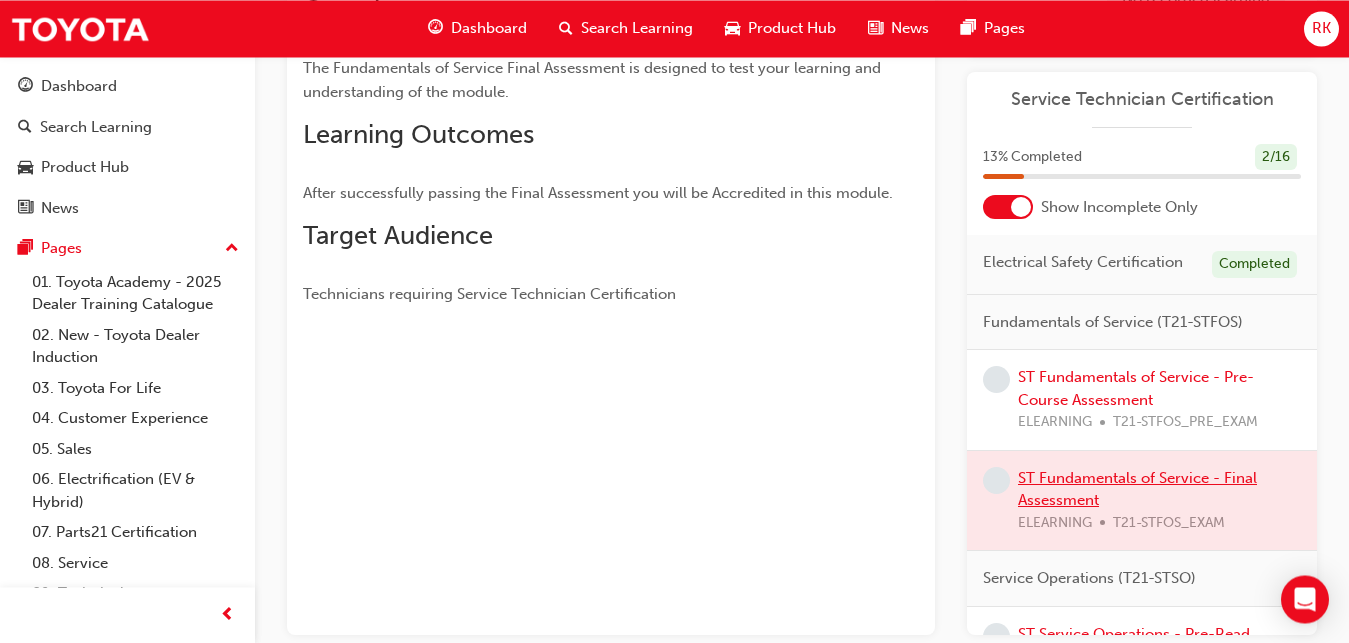 scroll, scrollTop: 362, scrollLeft: 0, axis: vertical 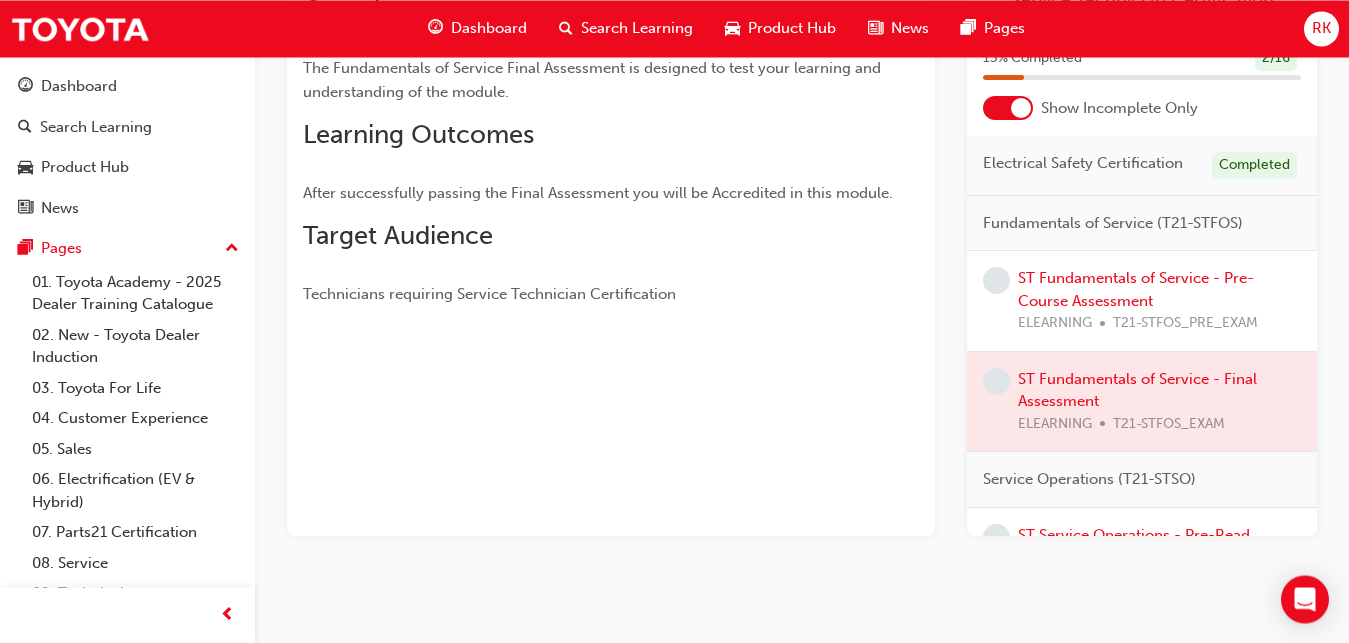 click at bounding box center [1142, 402] 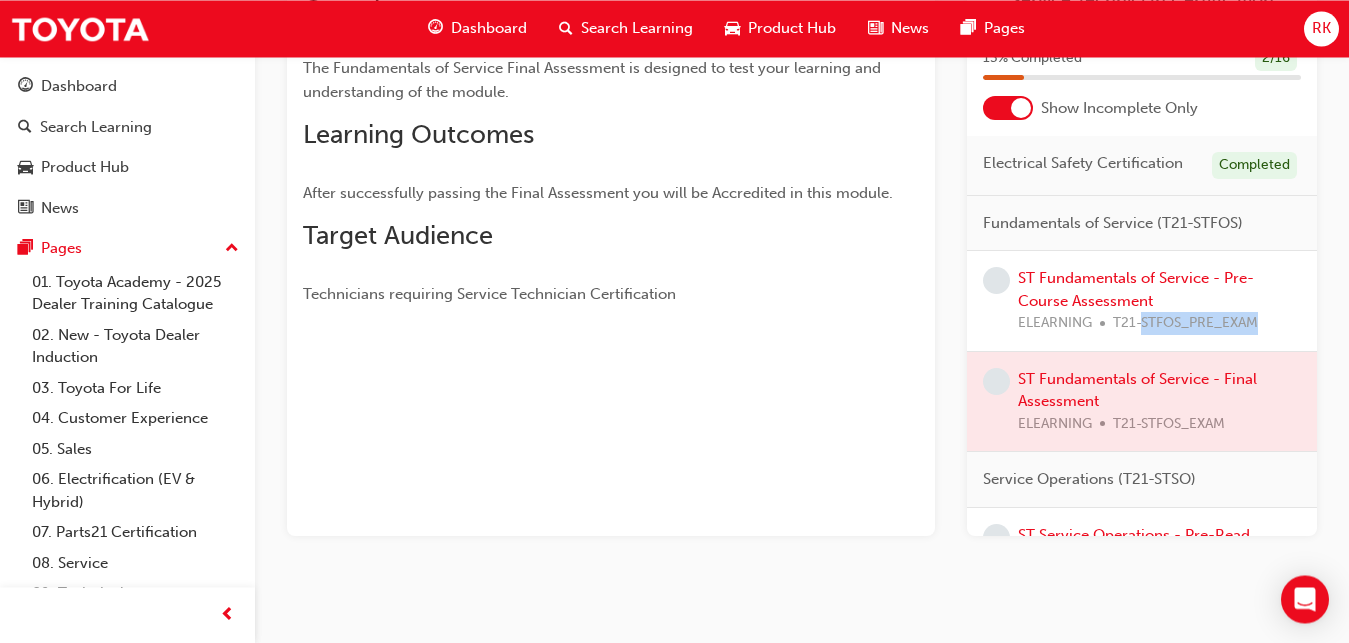click at bounding box center (1142, 402) 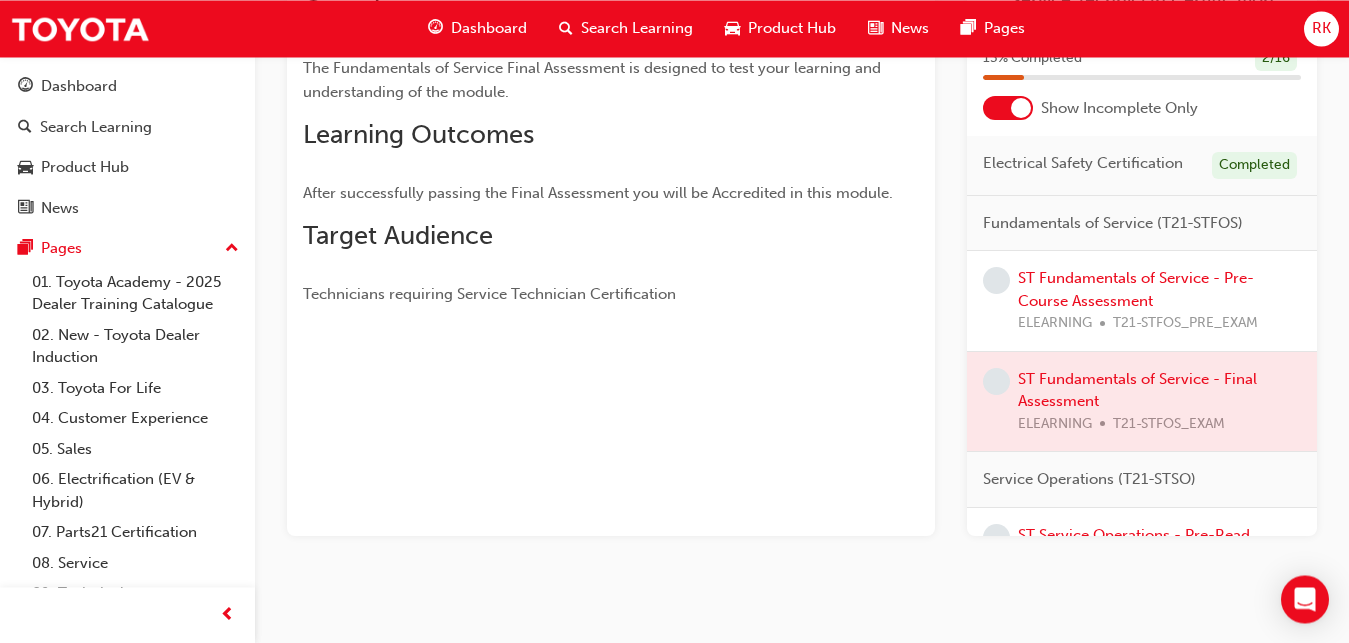 click at bounding box center [611, 361] 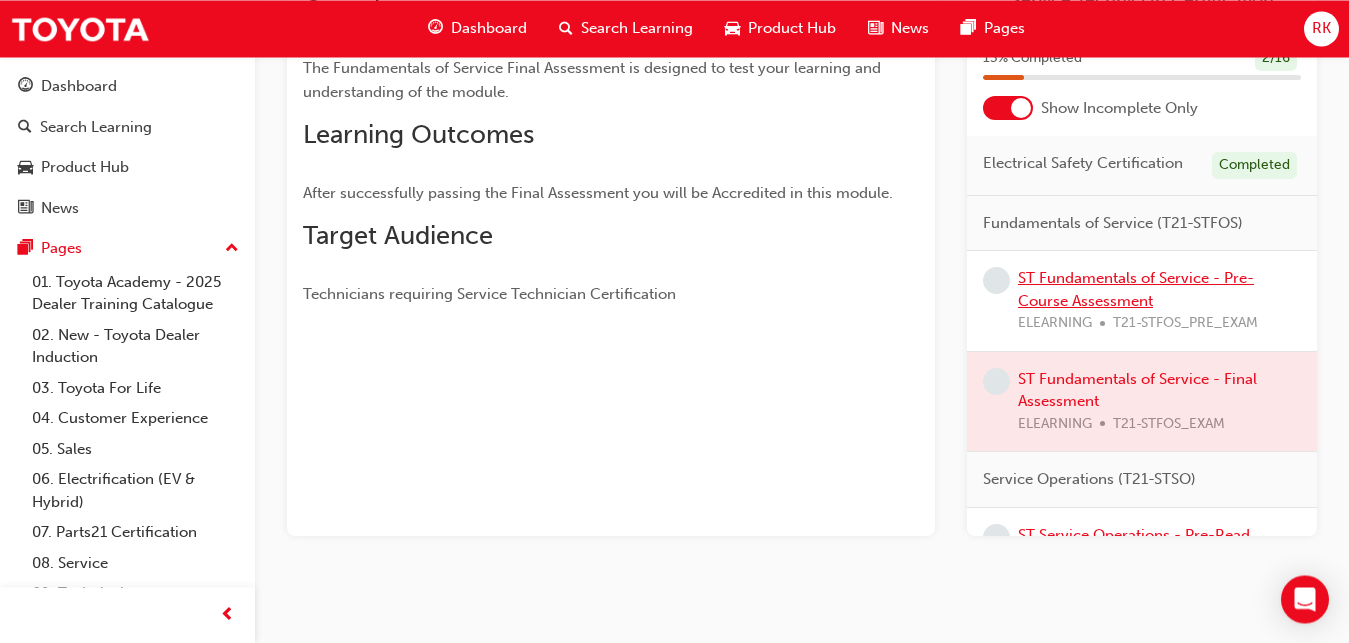 click on "ST Fundamentals of Service - Pre-Course Assessment" at bounding box center (1136, 289) 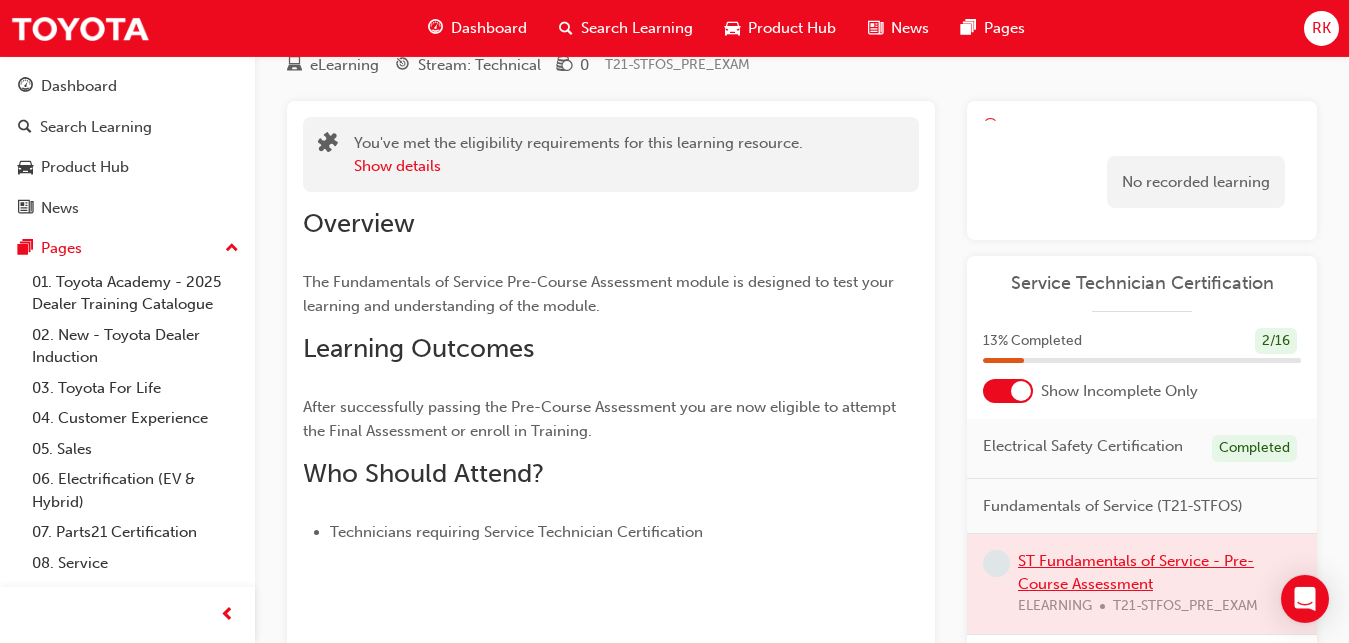scroll, scrollTop: 370, scrollLeft: 0, axis: vertical 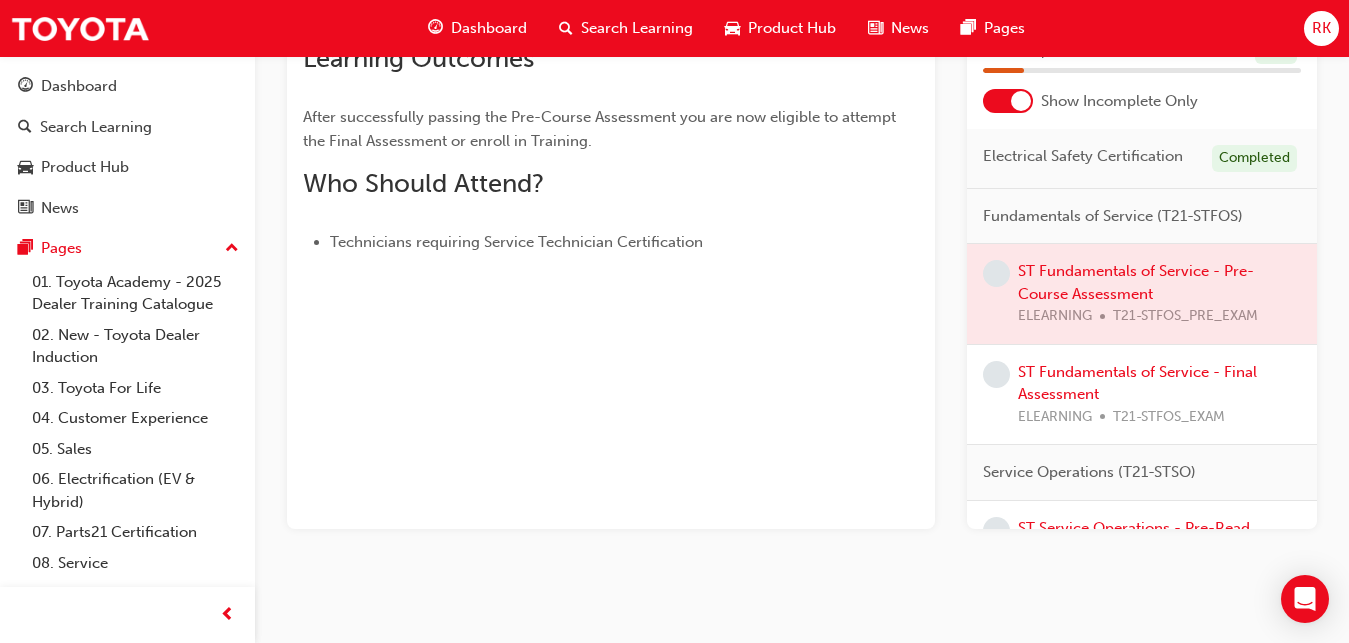 click at bounding box center [1142, 294] 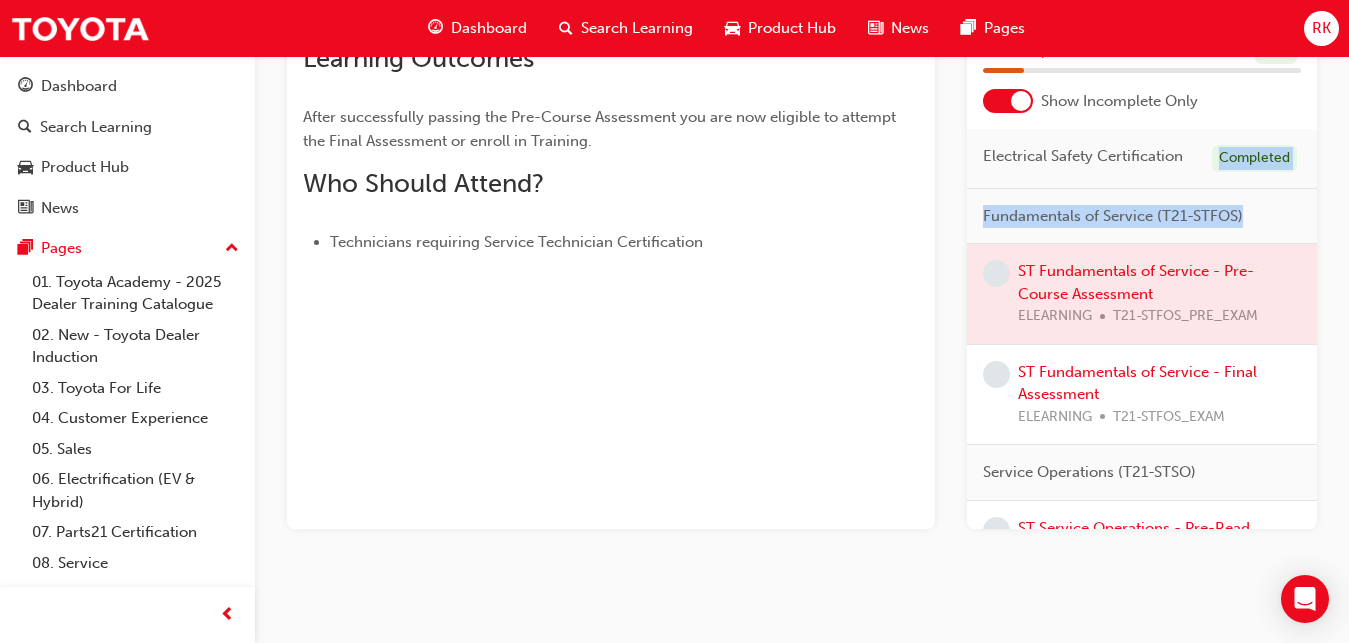 drag, startPoint x: 1126, startPoint y: 300, endPoint x: 1241, endPoint y: 178, distance: 167.6574 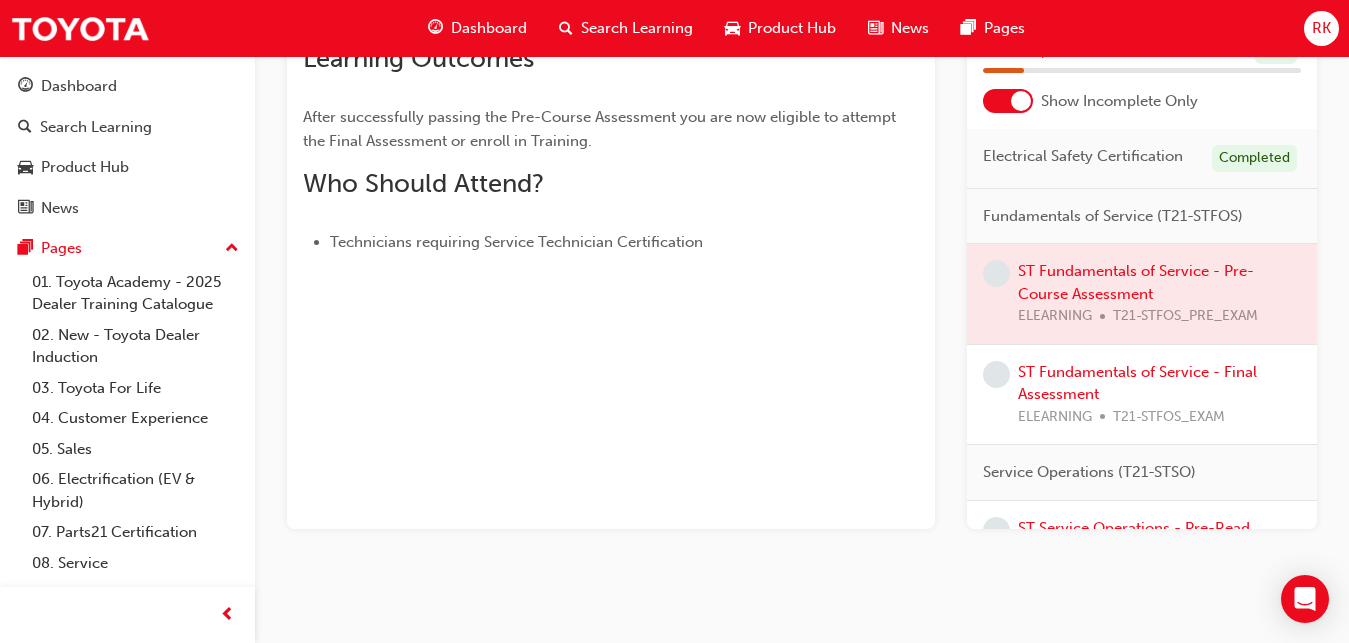 drag, startPoint x: 1308, startPoint y: 202, endPoint x: 1319, endPoint y: 132, distance: 70.85902 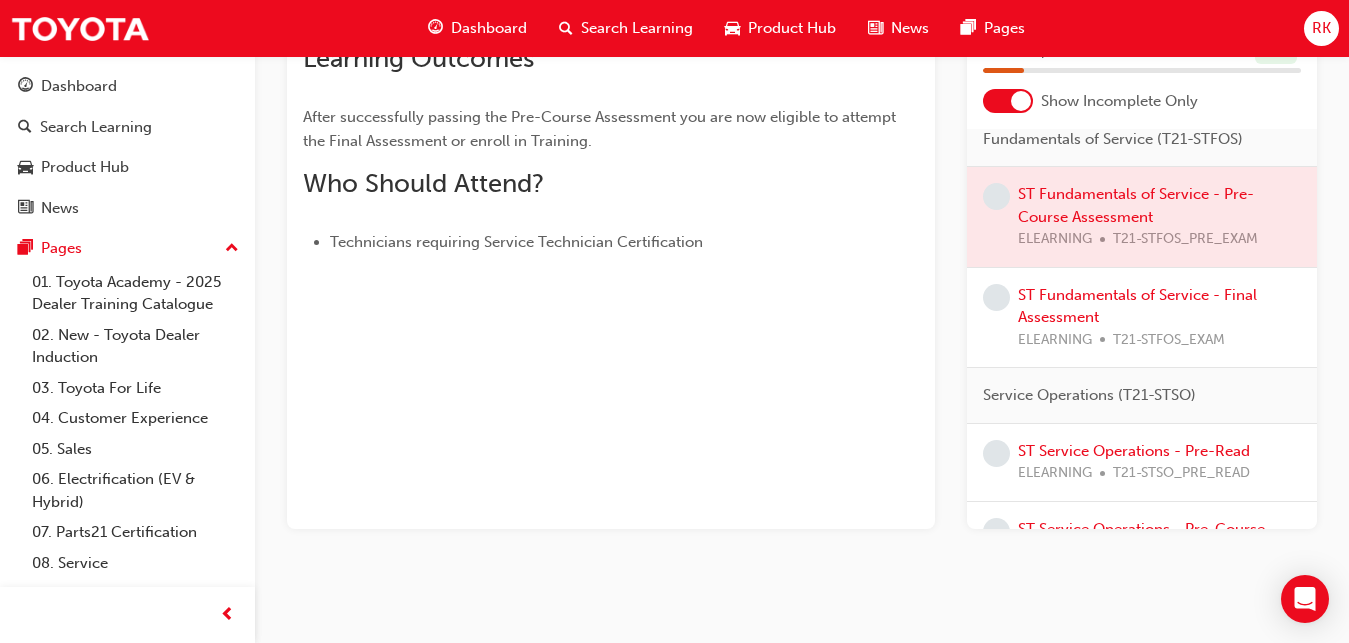 scroll, scrollTop: 0, scrollLeft: 0, axis: both 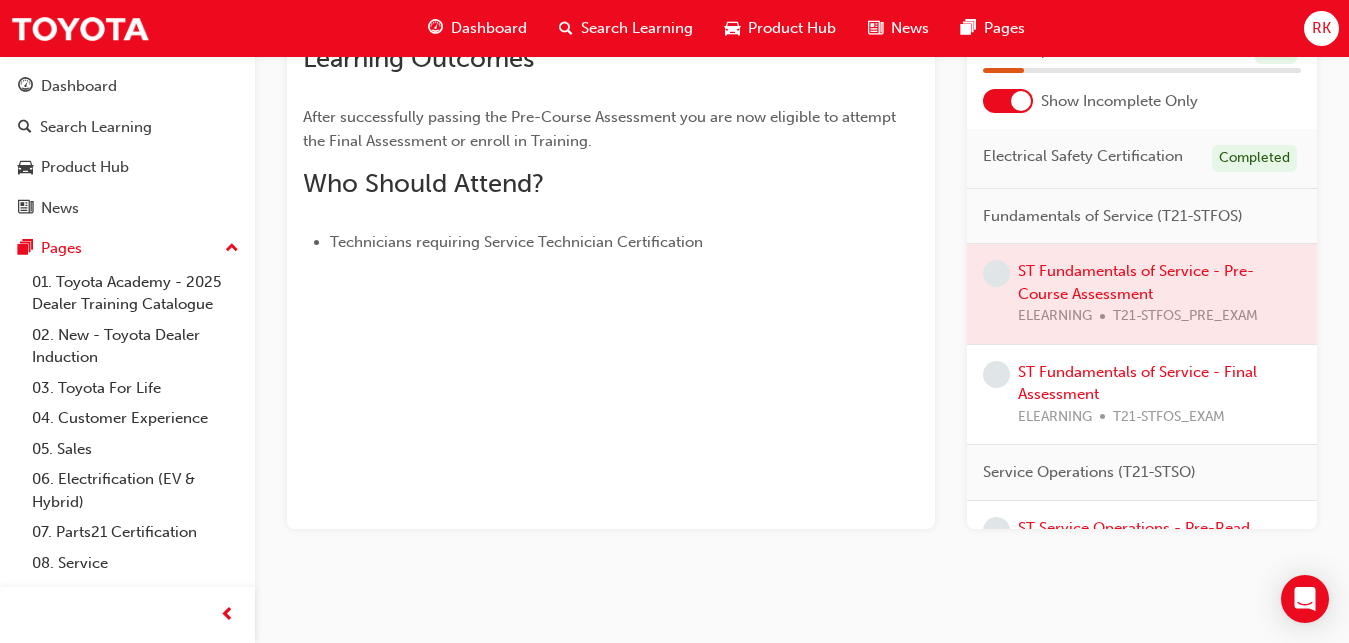 click at bounding box center (1142, 294) 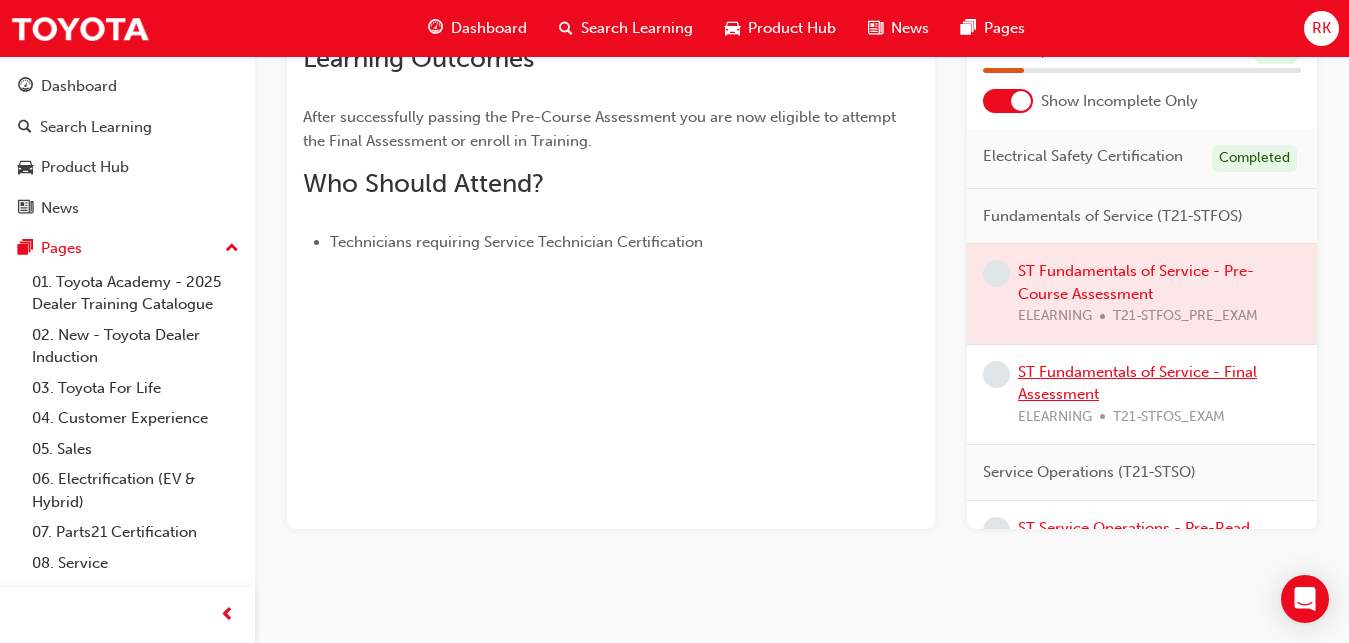 click on "ST Fundamentals of Service - Final Assessment ELEARNING T21-STFOS_EXAM" at bounding box center (1159, 395) 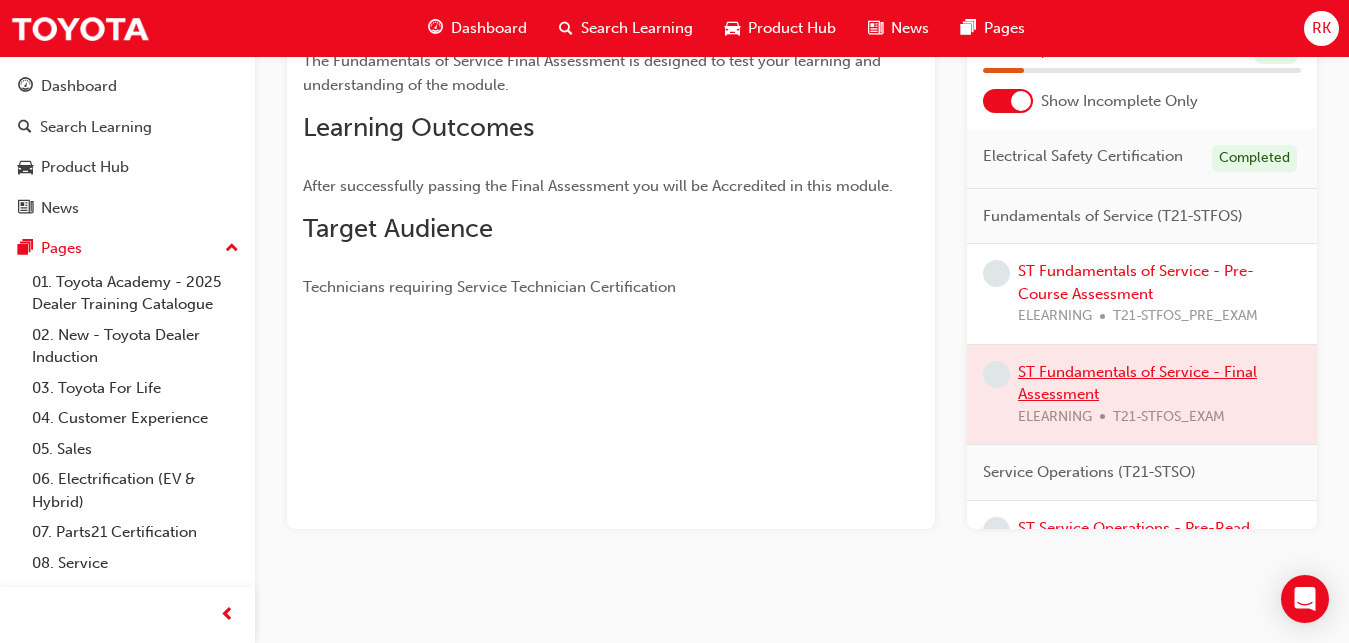scroll, scrollTop: 0, scrollLeft: 0, axis: both 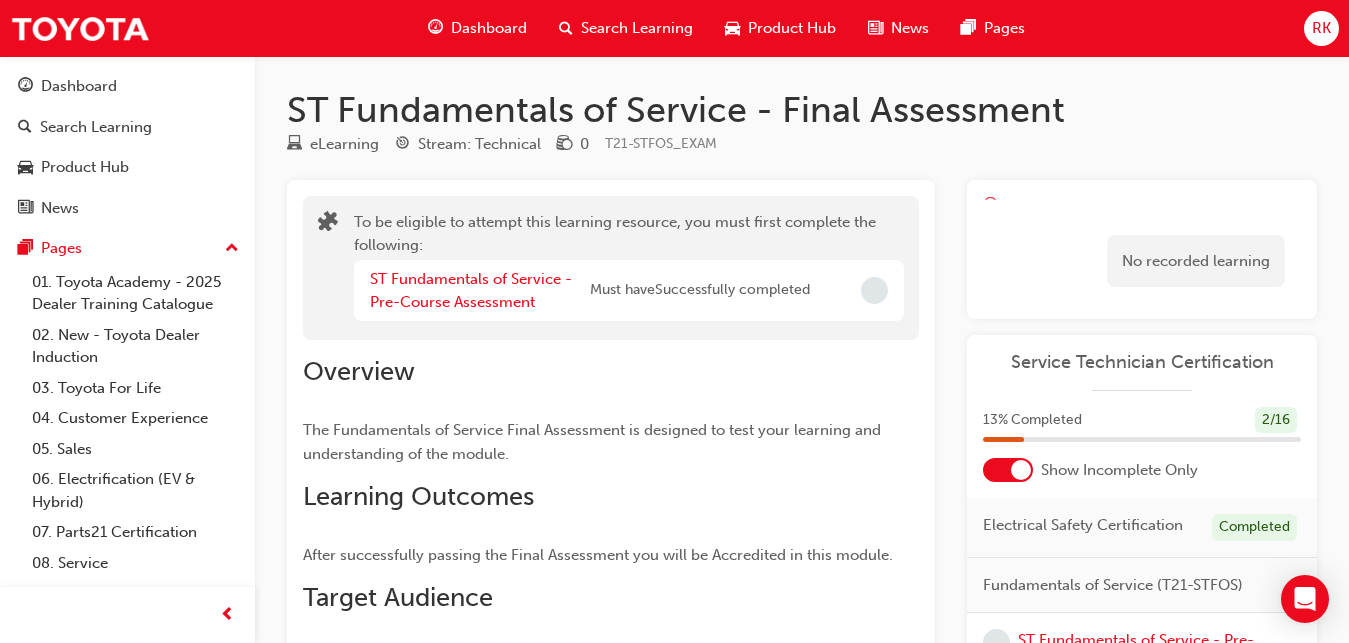 click at bounding box center [874, 290] 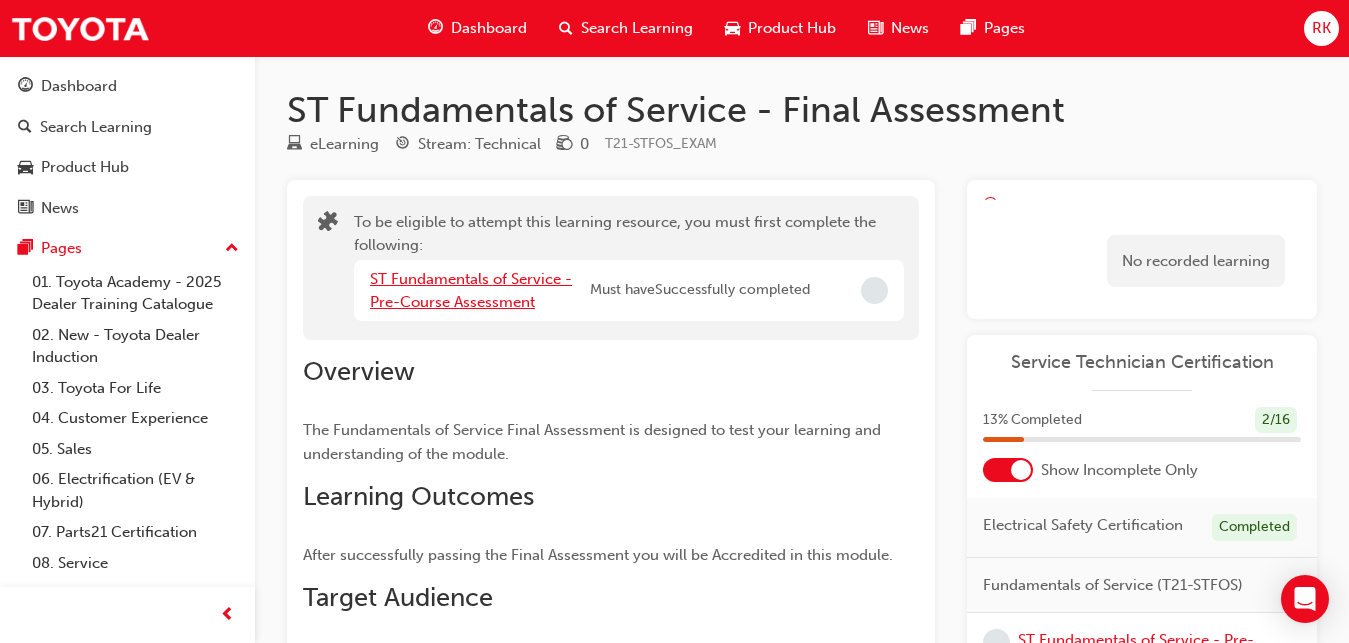 click on "ST Fundamentals of Service - Pre-Course Assessment" at bounding box center [471, 290] 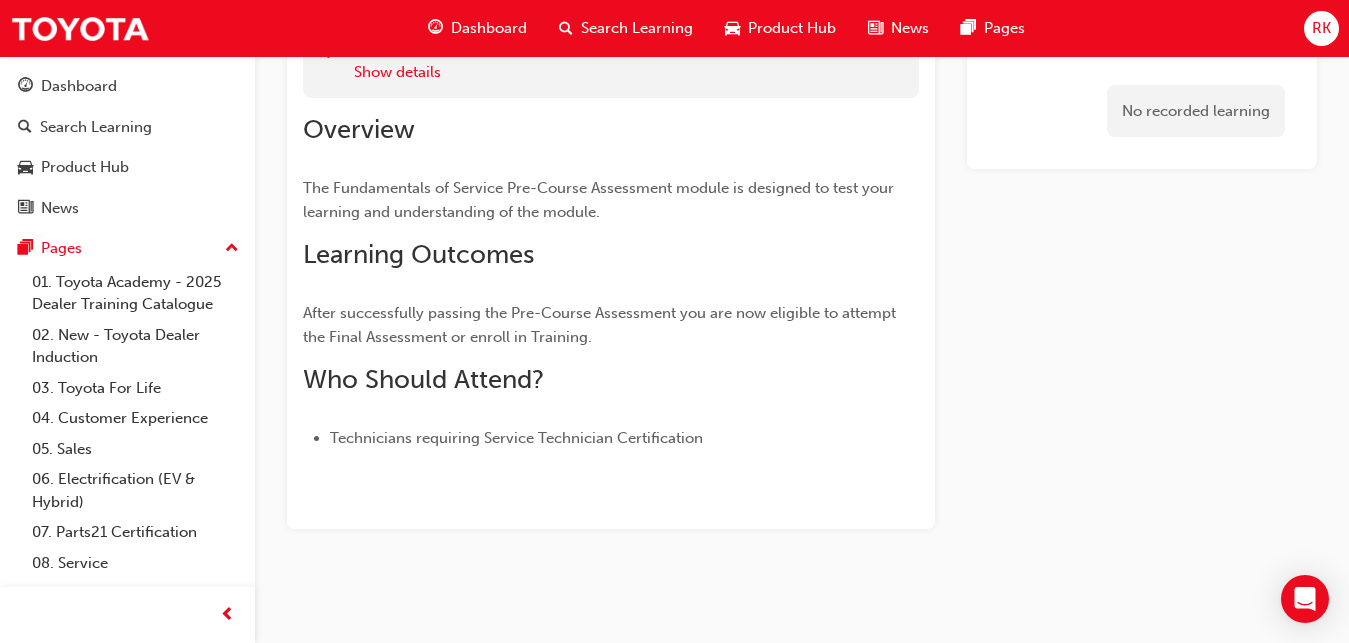 scroll, scrollTop: 0, scrollLeft: 0, axis: both 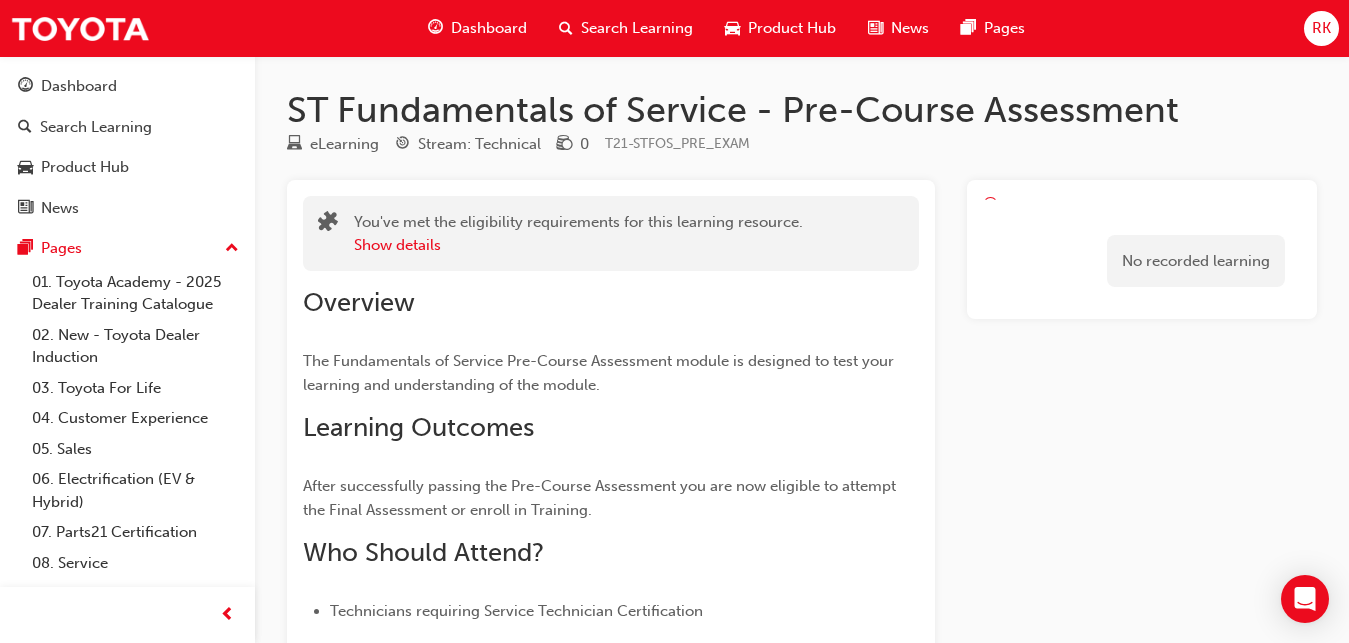 click on "Dashboard" at bounding box center (489, 28) 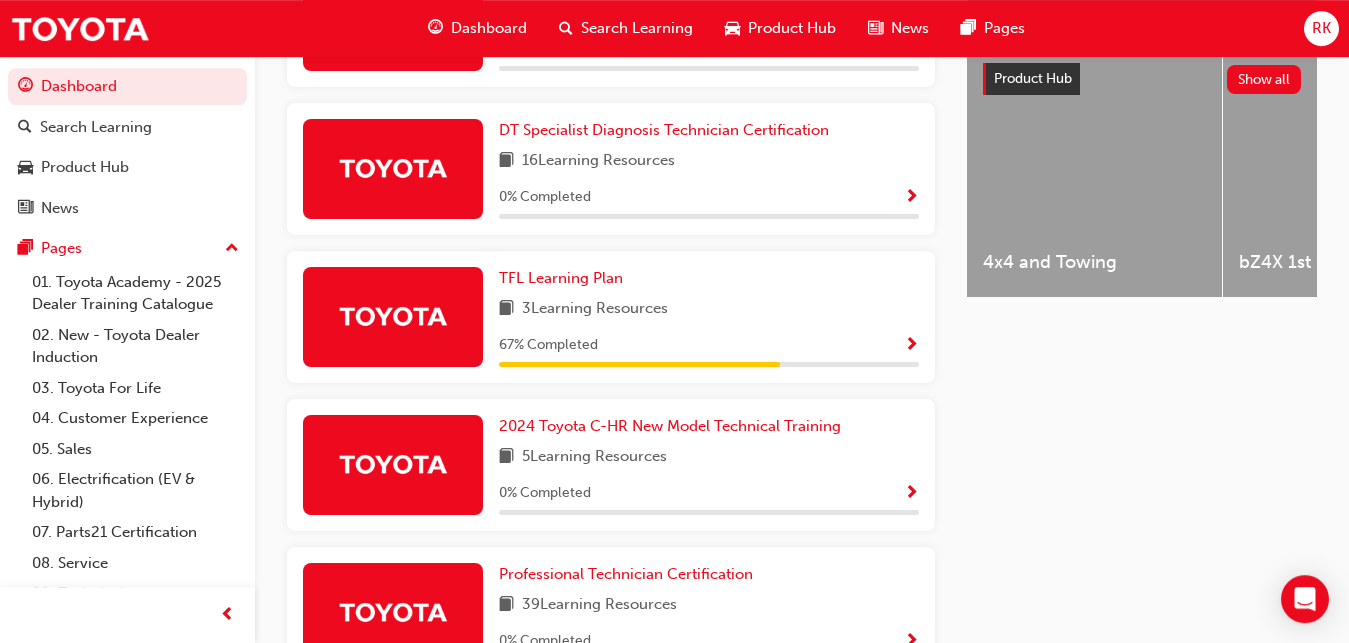 scroll, scrollTop: 1242, scrollLeft: 0, axis: vertical 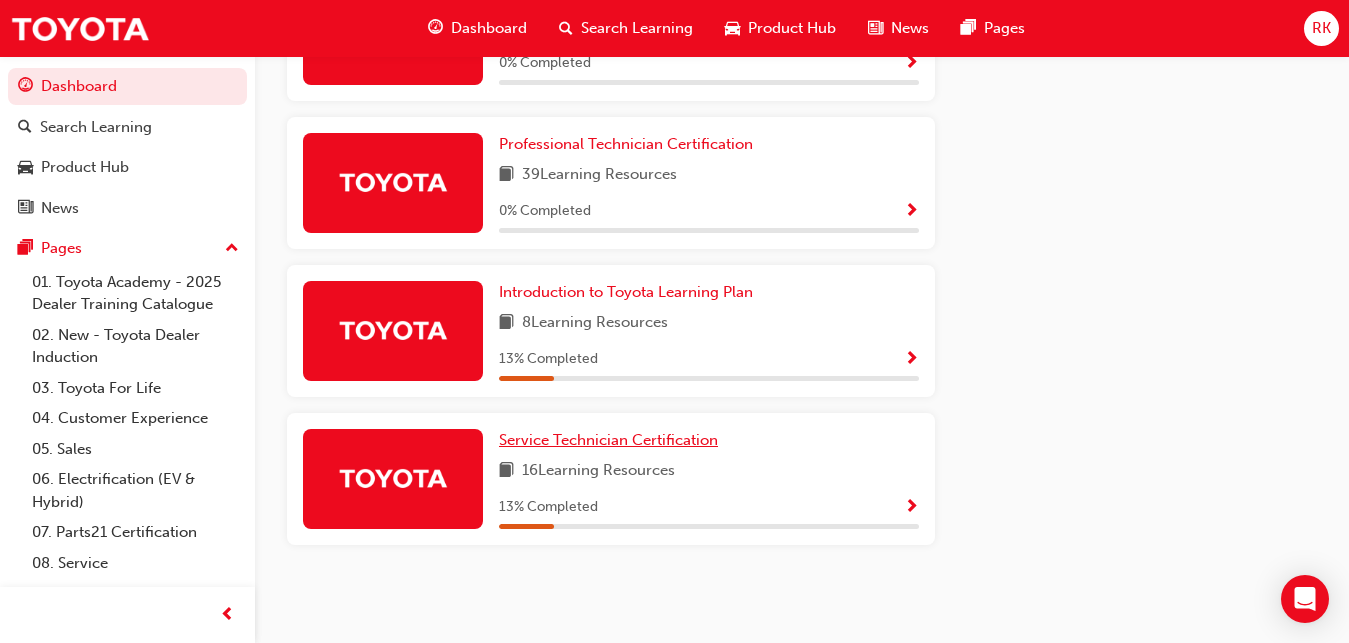 click on "Service Technician Certification" at bounding box center (608, 440) 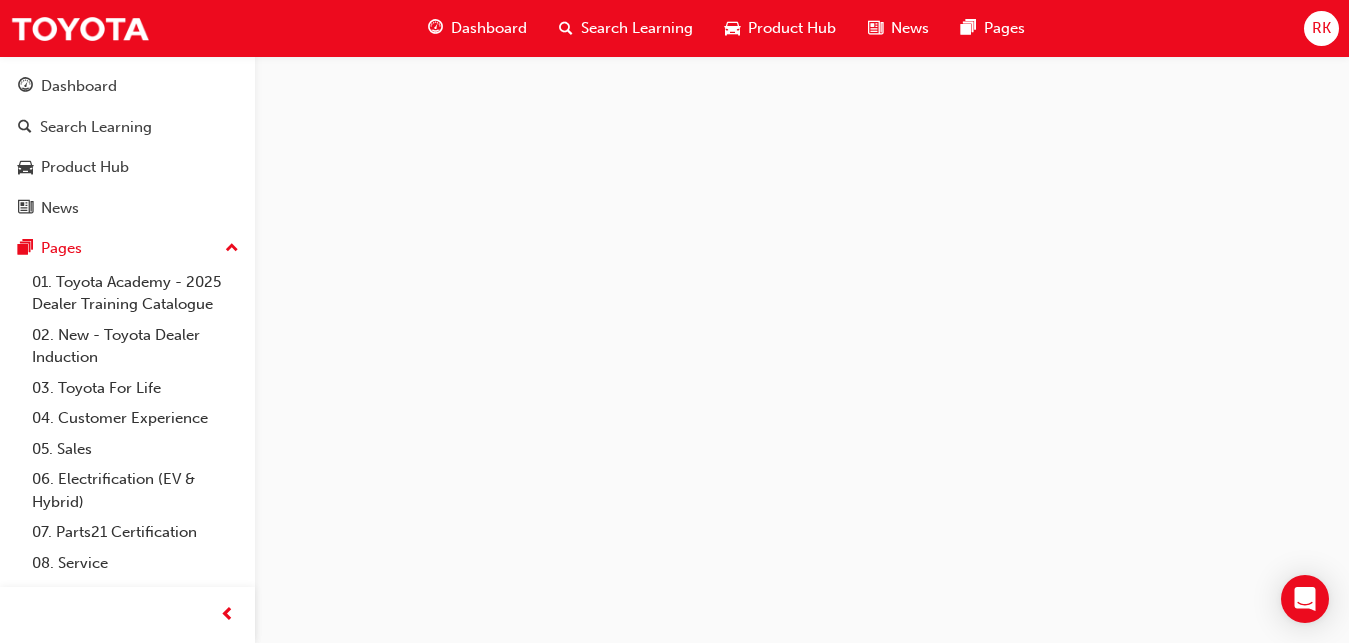 scroll, scrollTop: 0, scrollLeft: 0, axis: both 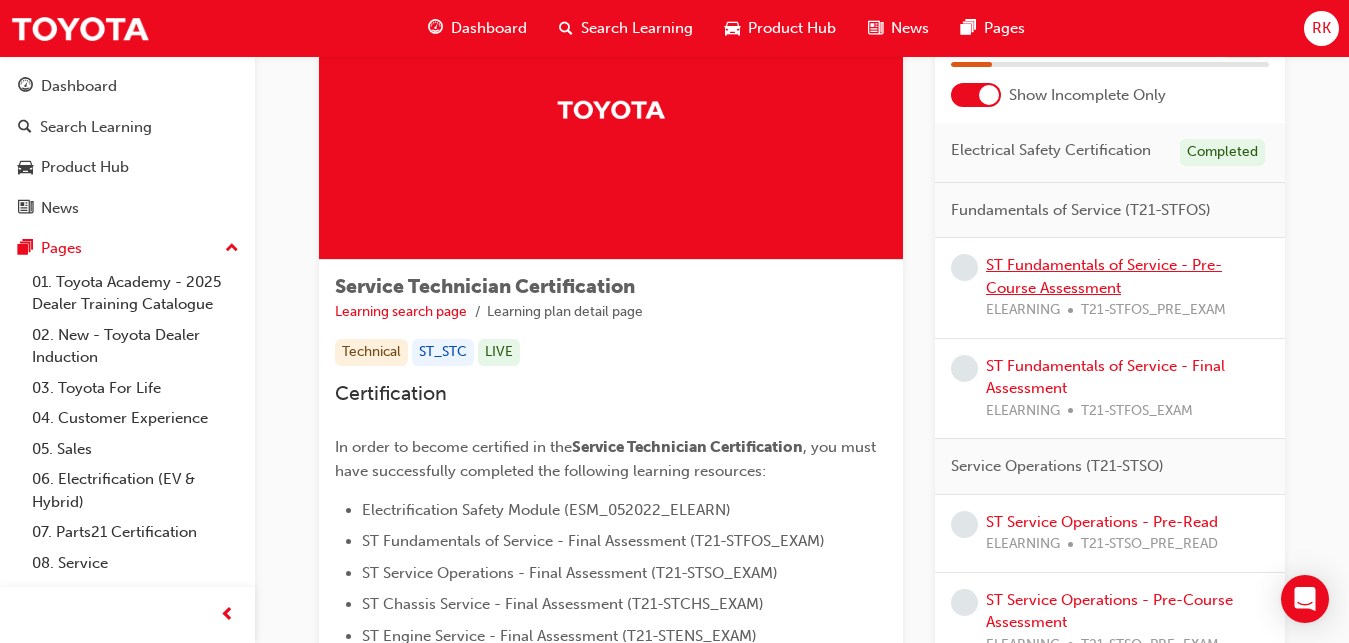 click on "ST Fundamentals of Service - Pre-Course Assessment" at bounding box center (1104, 276) 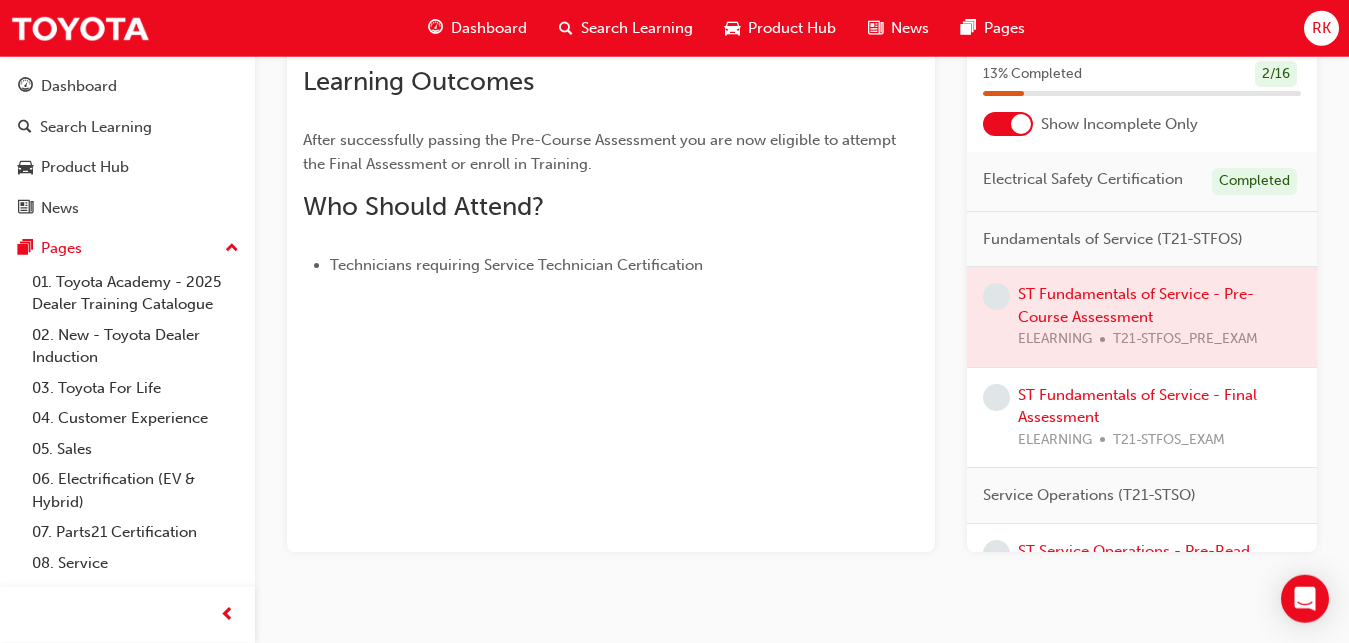 scroll, scrollTop: 361, scrollLeft: 0, axis: vertical 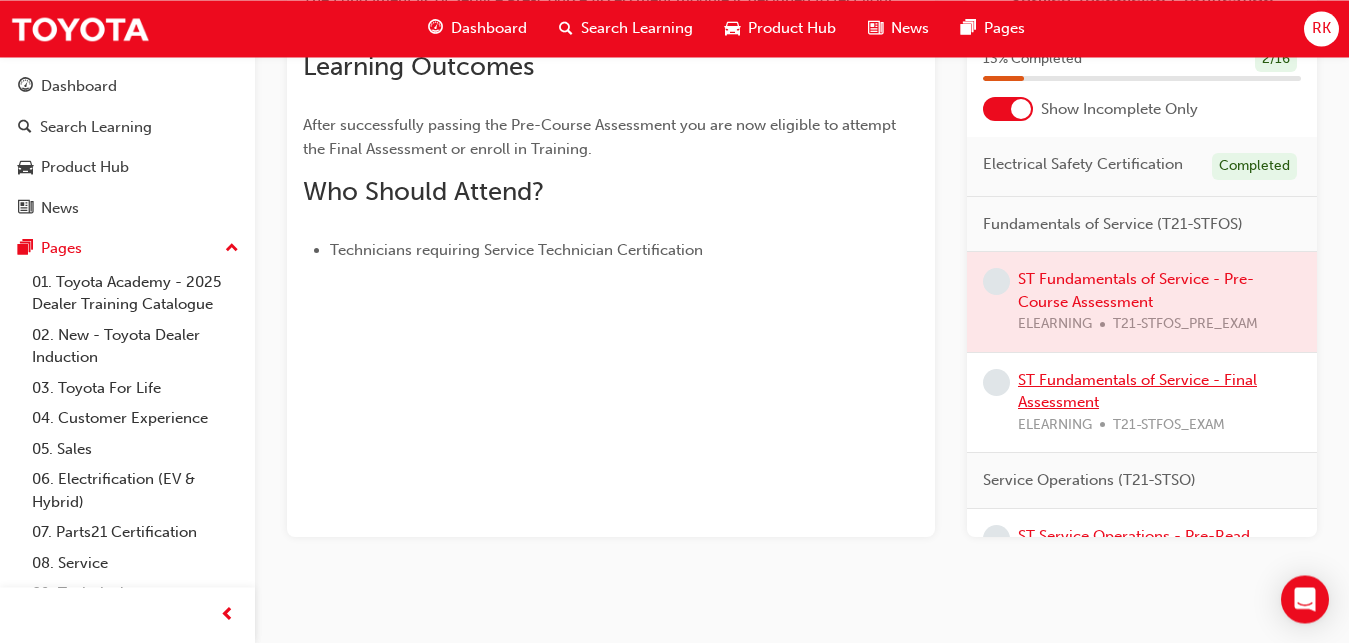 click on "ST Fundamentals of Service - Final Assessment" at bounding box center (1137, 391) 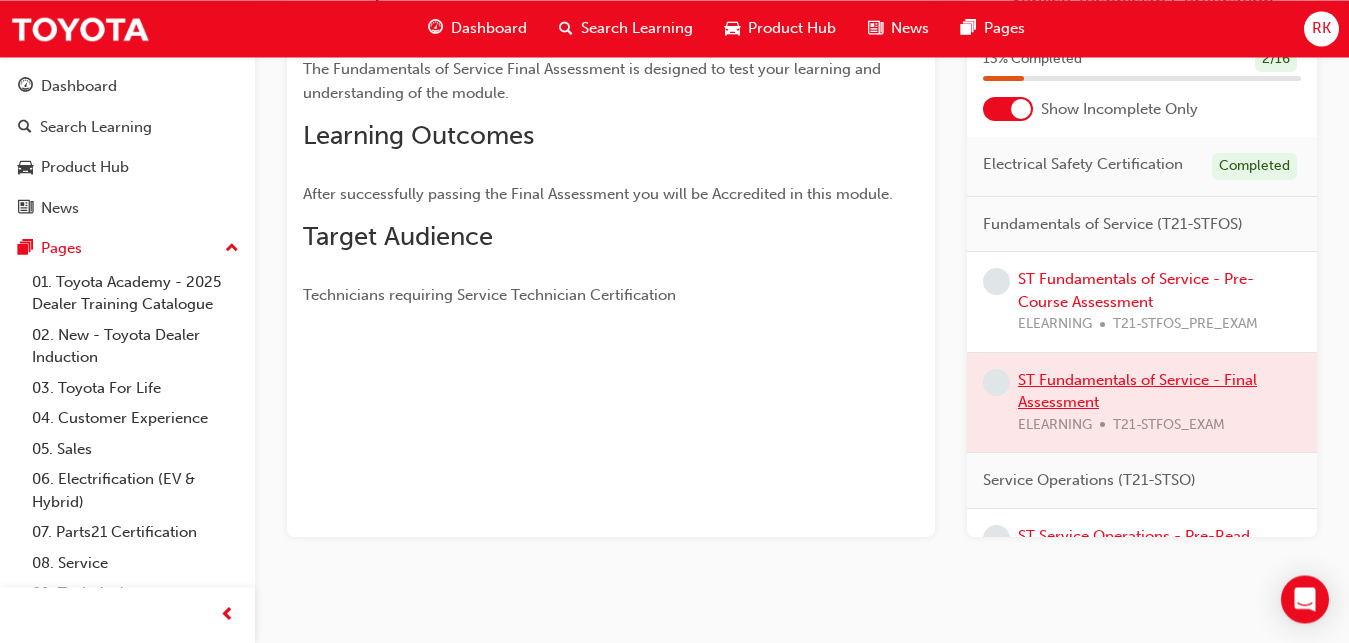 scroll, scrollTop: 370, scrollLeft: 0, axis: vertical 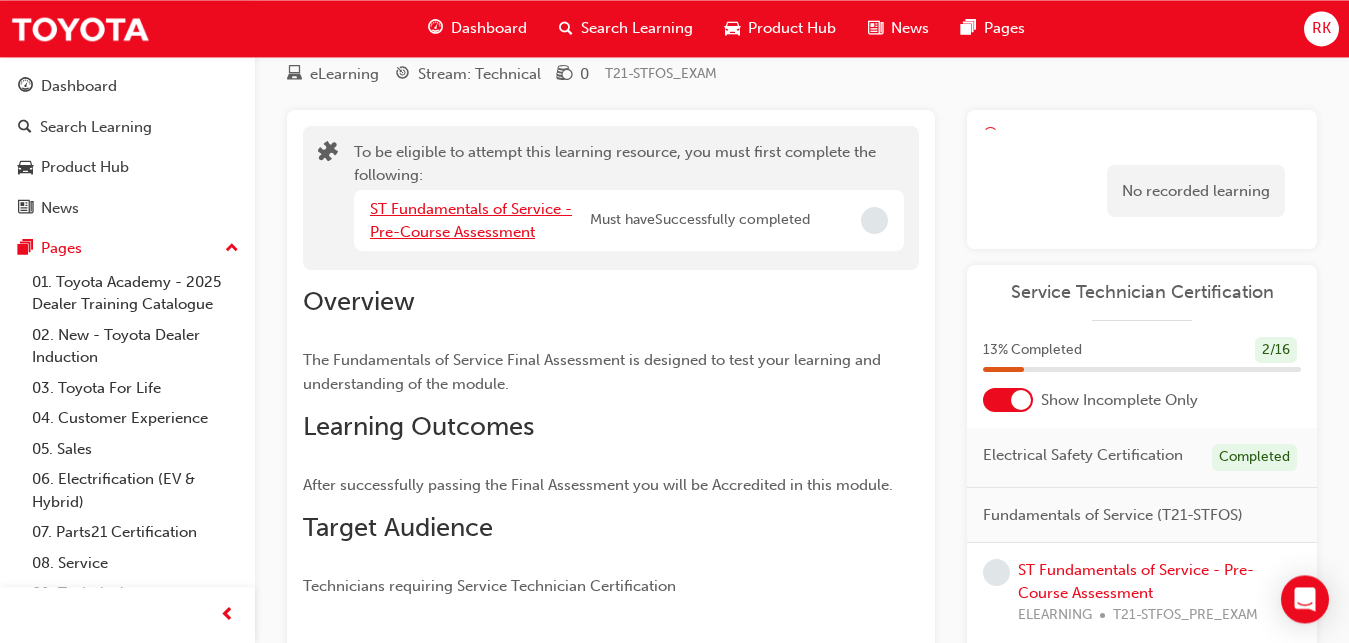click on "ST Fundamentals of Service - Pre-Course Assessment" at bounding box center (471, 220) 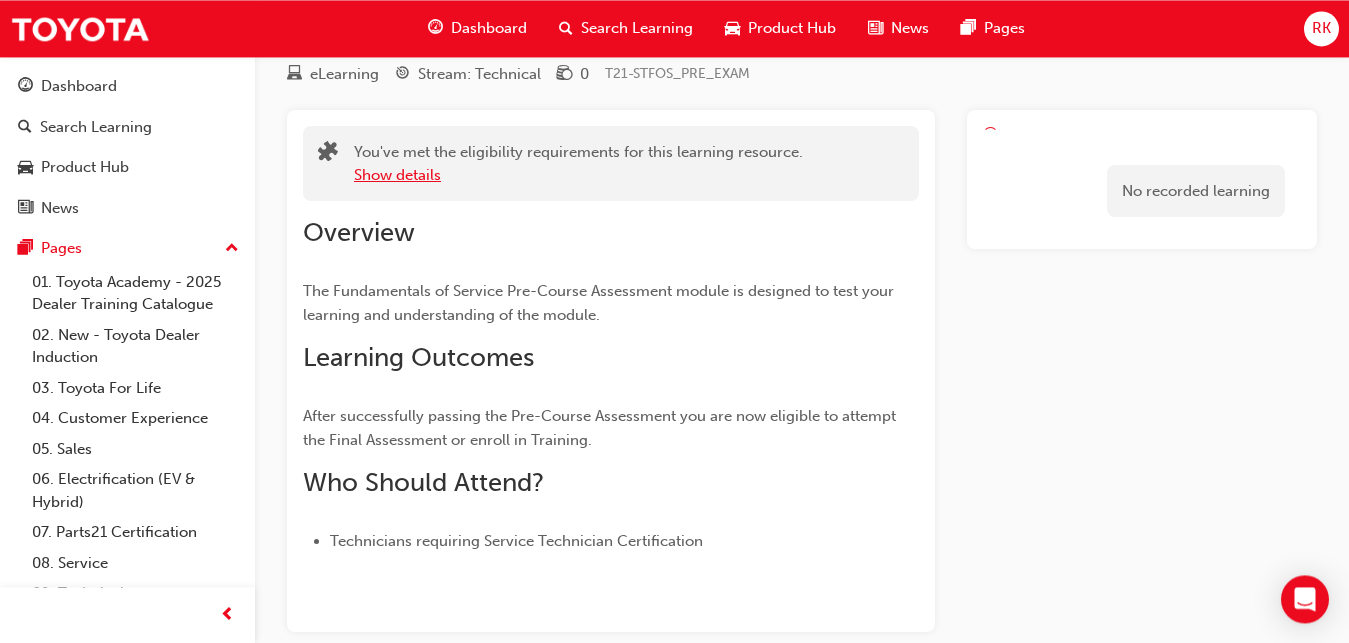 click on "Show details" at bounding box center [397, 175] 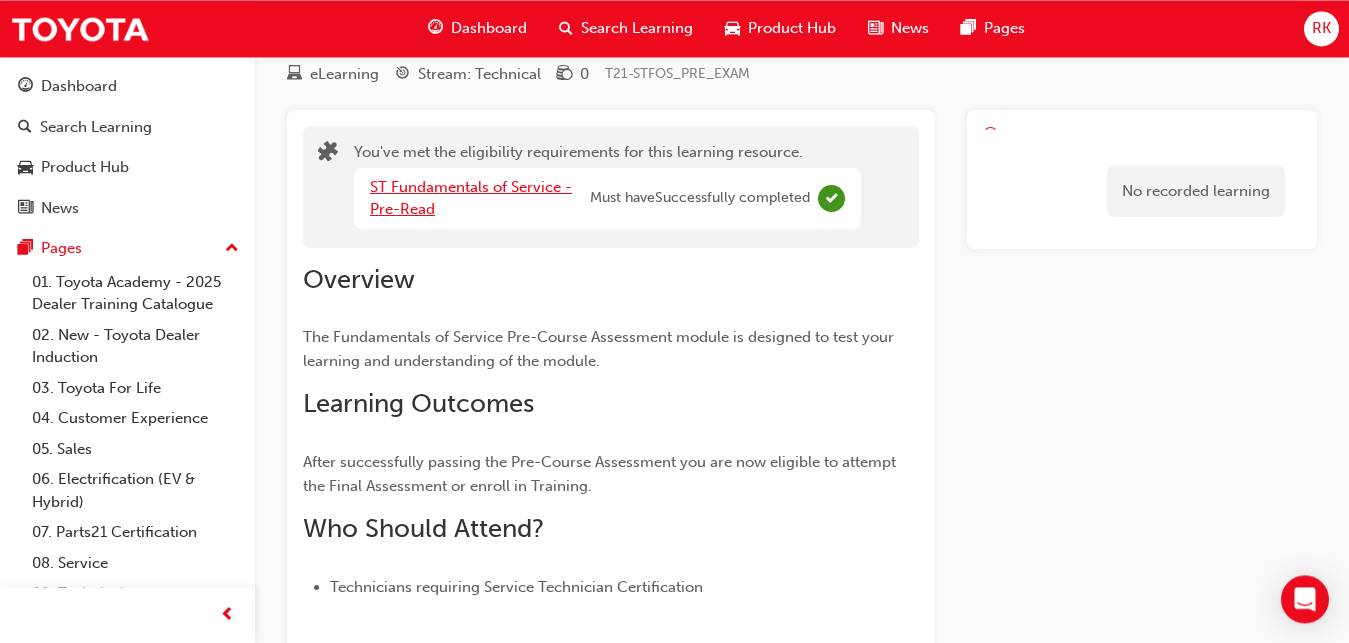 click on "ST Fundamentals of Service - Pre-Read" at bounding box center [471, 198] 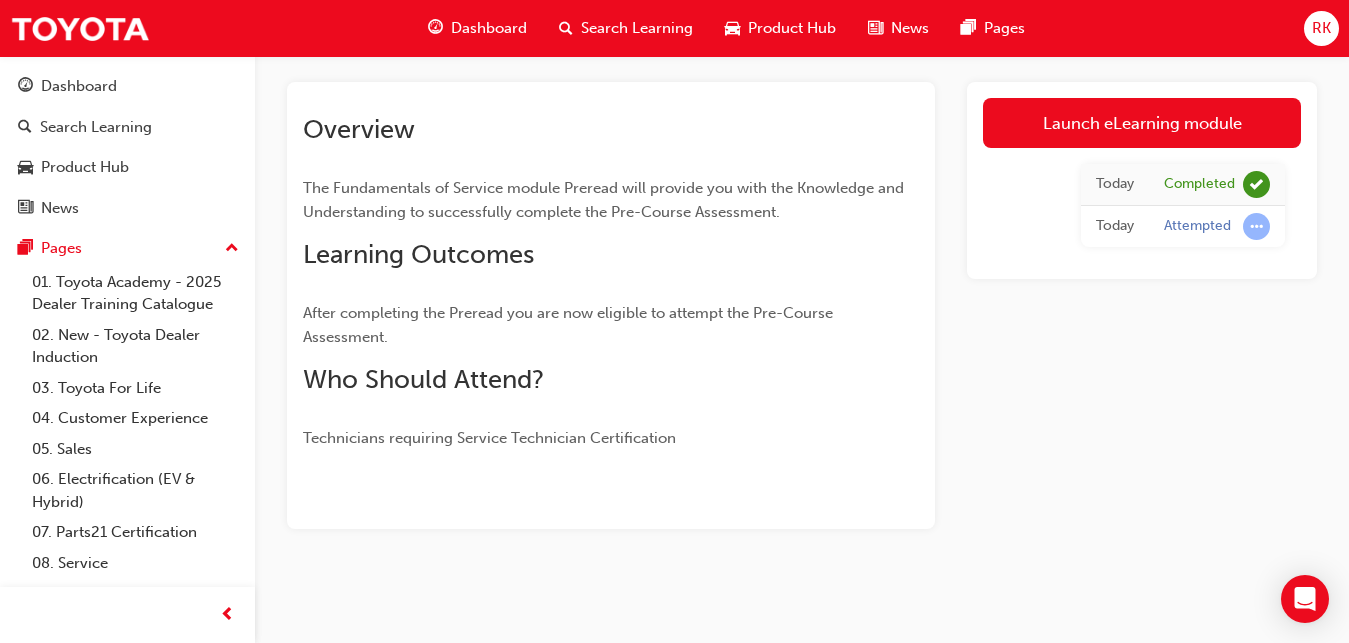 scroll, scrollTop: 0, scrollLeft: 0, axis: both 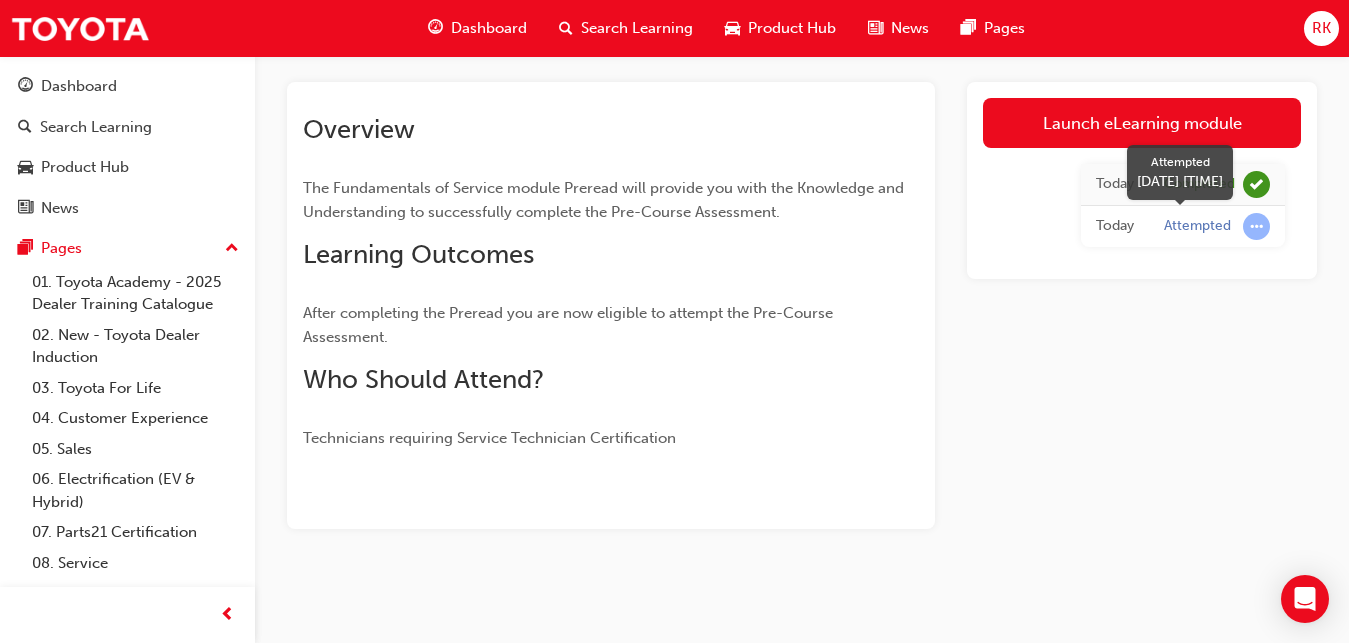 click on "Attempted" at bounding box center (1197, 226) 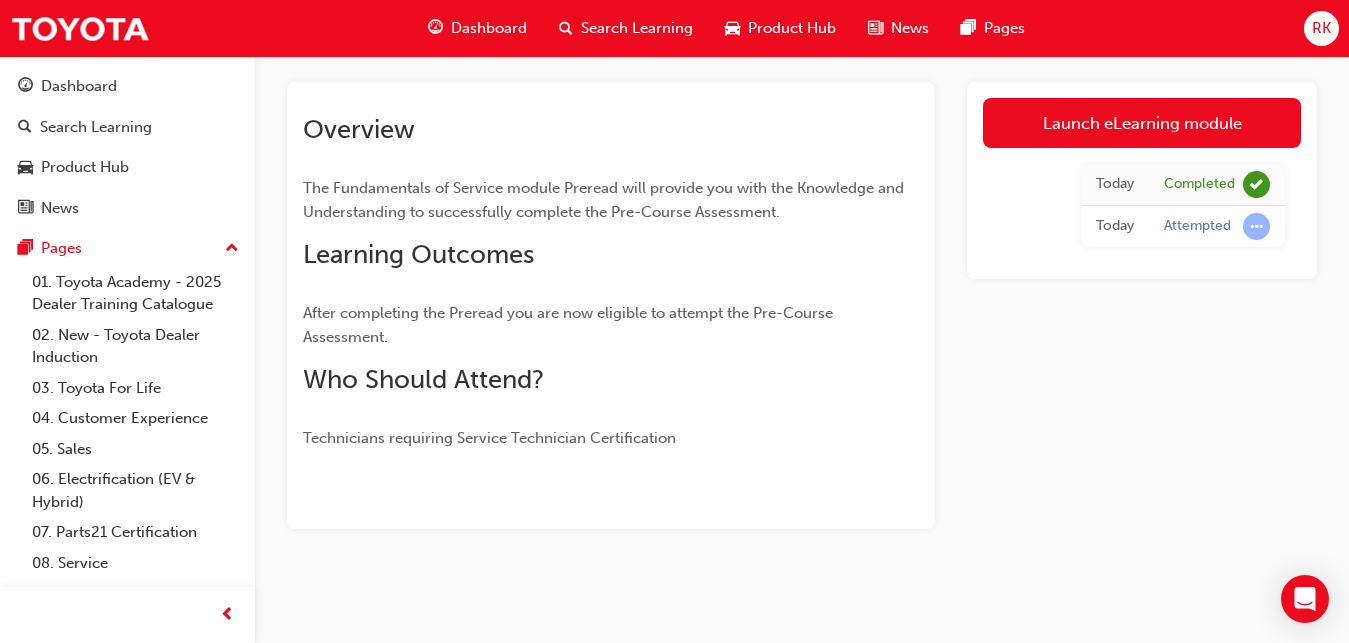 scroll, scrollTop: 0, scrollLeft: 0, axis: both 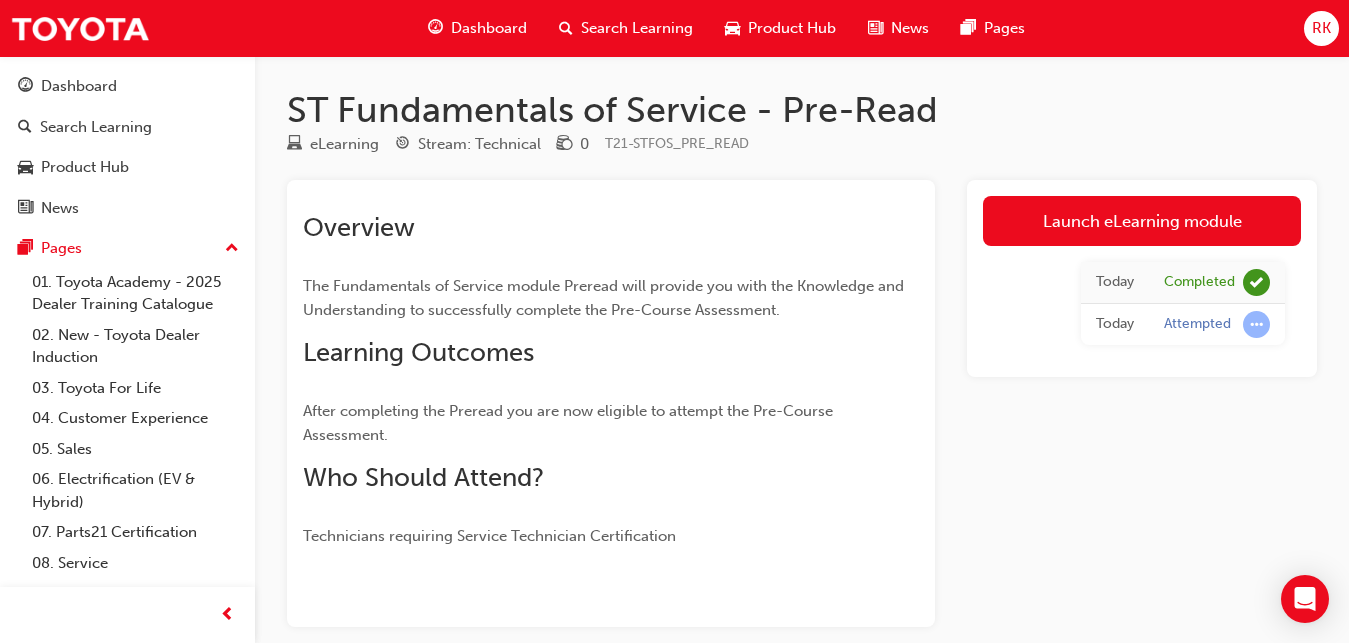 click on "ST Fundamentals of Service - Pre-Read" at bounding box center [802, 110] 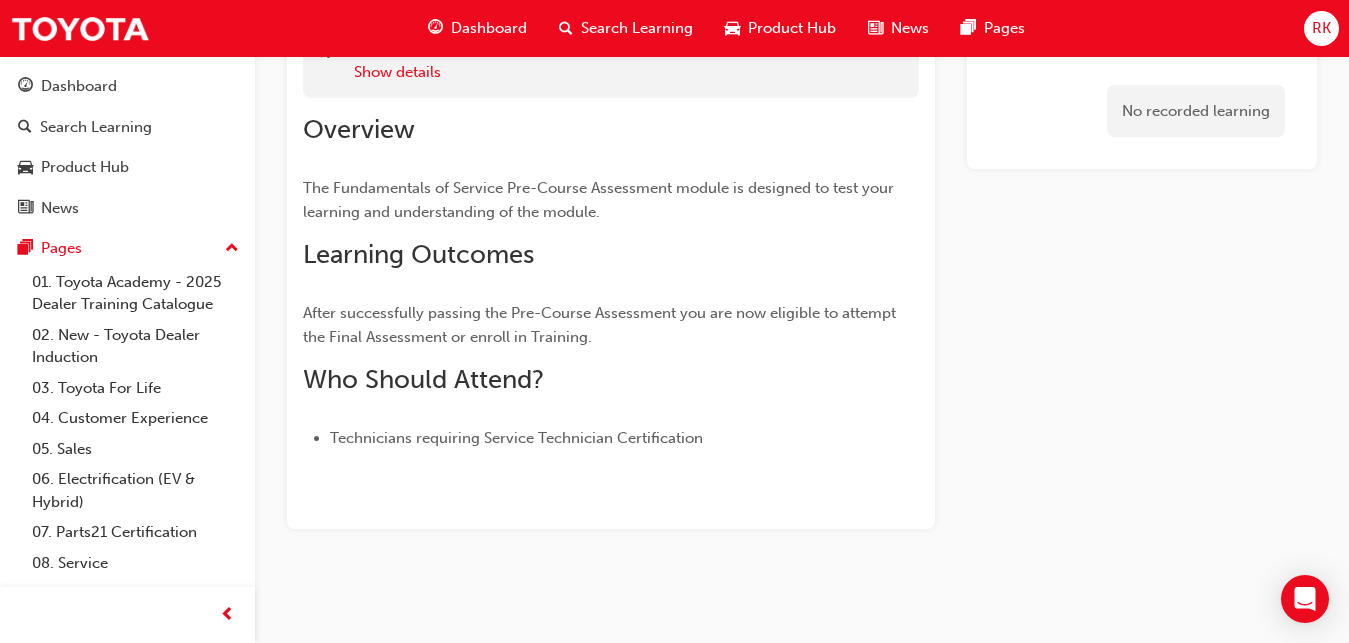 scroll, scrollTop: 0, scrollLeft: 0, axis: both 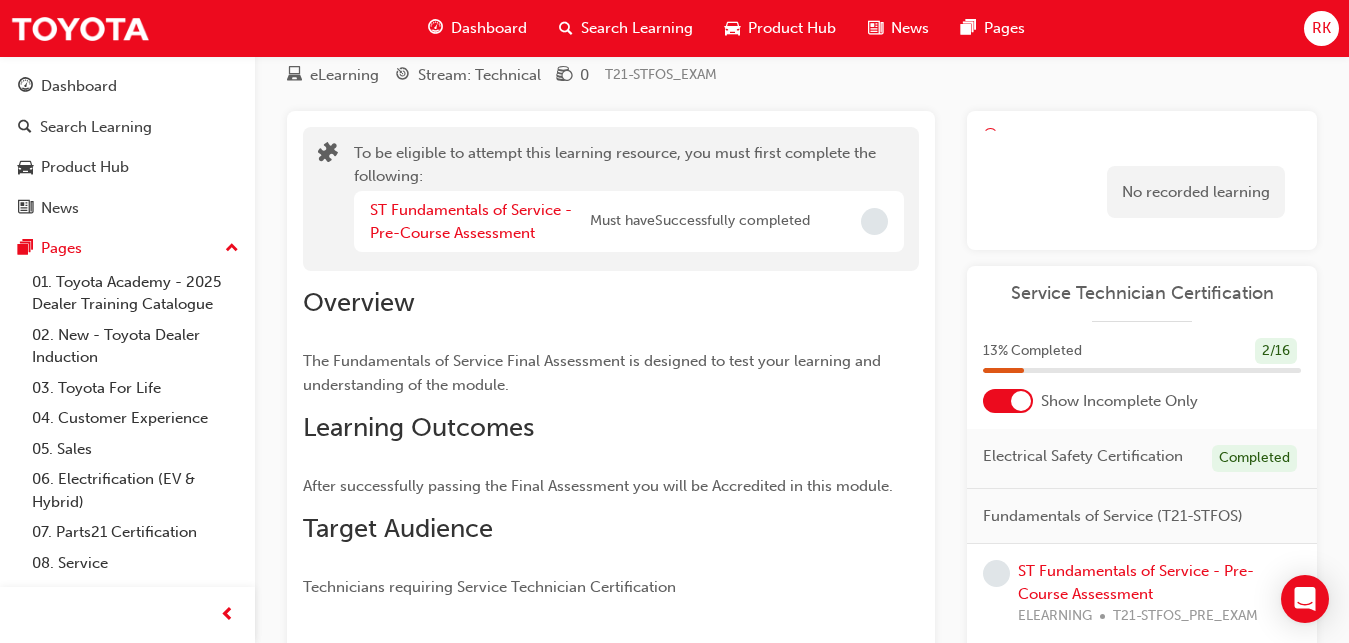 click on "Dashboard" at bounding box center [489, 28] 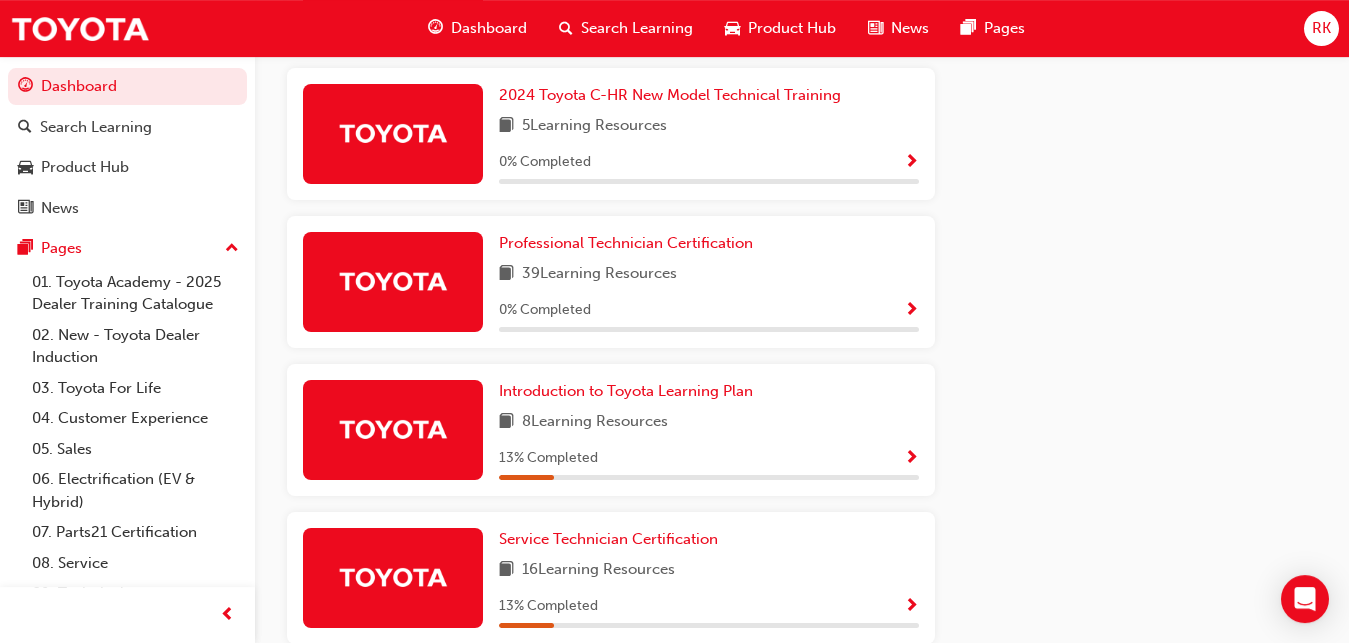 scroll, scrollTop: 1133, scrollLeft: 0, axis: vertical 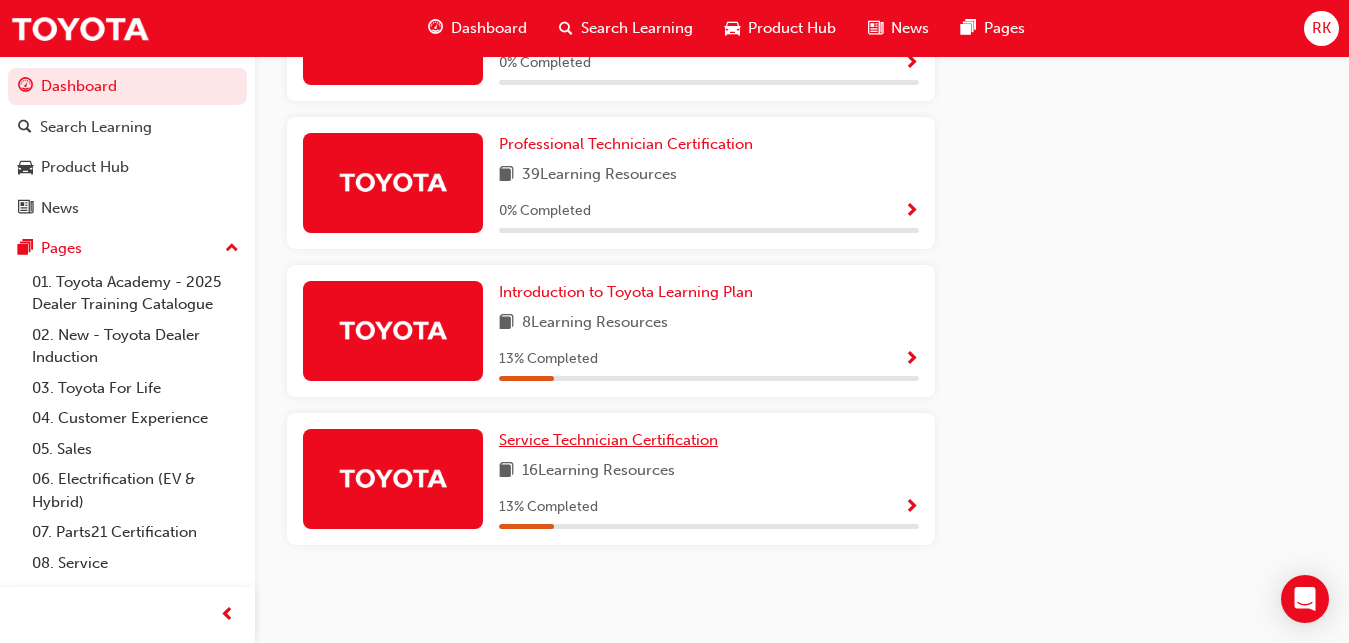 click on "Service Technician Certification" at bounding box center [608, 440] 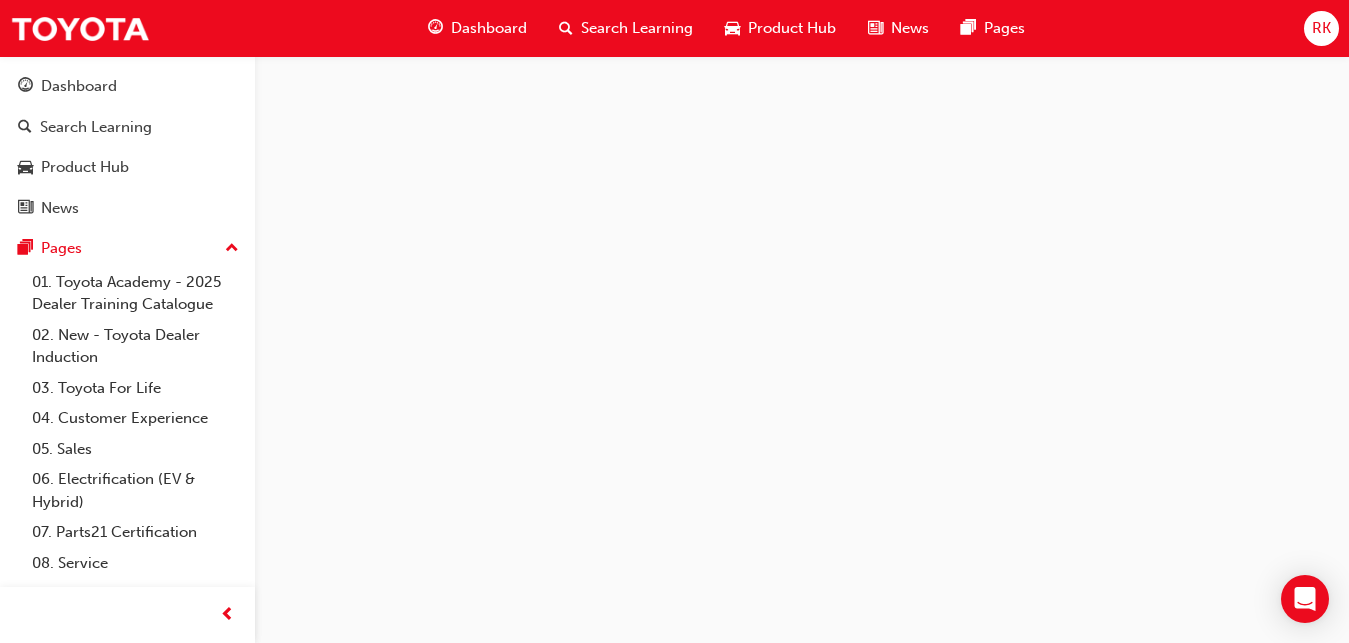 scroll, scrollTop: 0, scrollLeft: 0, axis: both 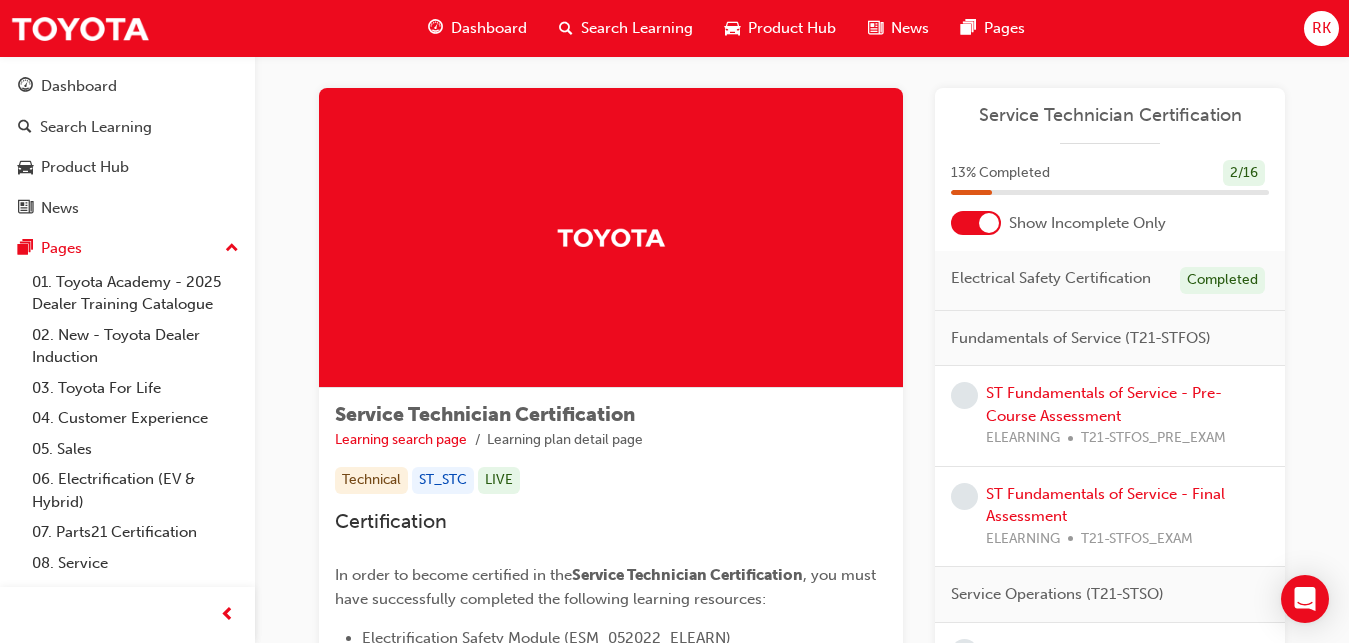 click at bounding box center [976, 223] 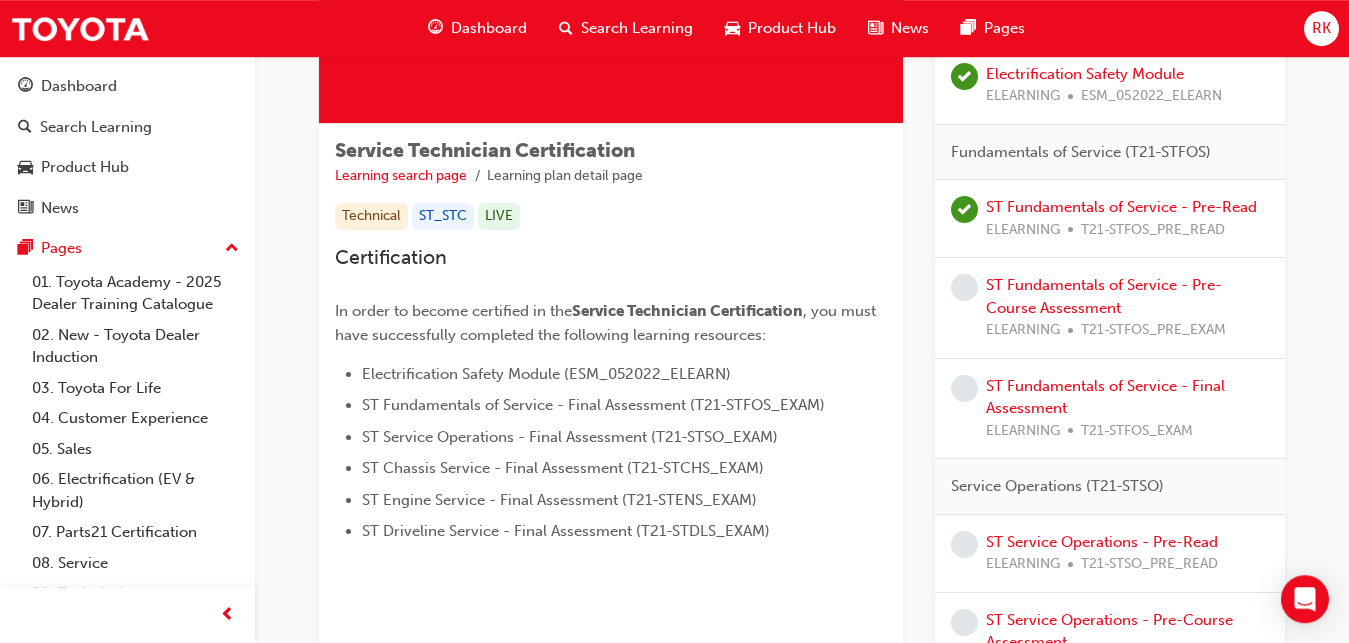 scroll, scrollTop: 218, scrollLeft: 0, axis: vertical 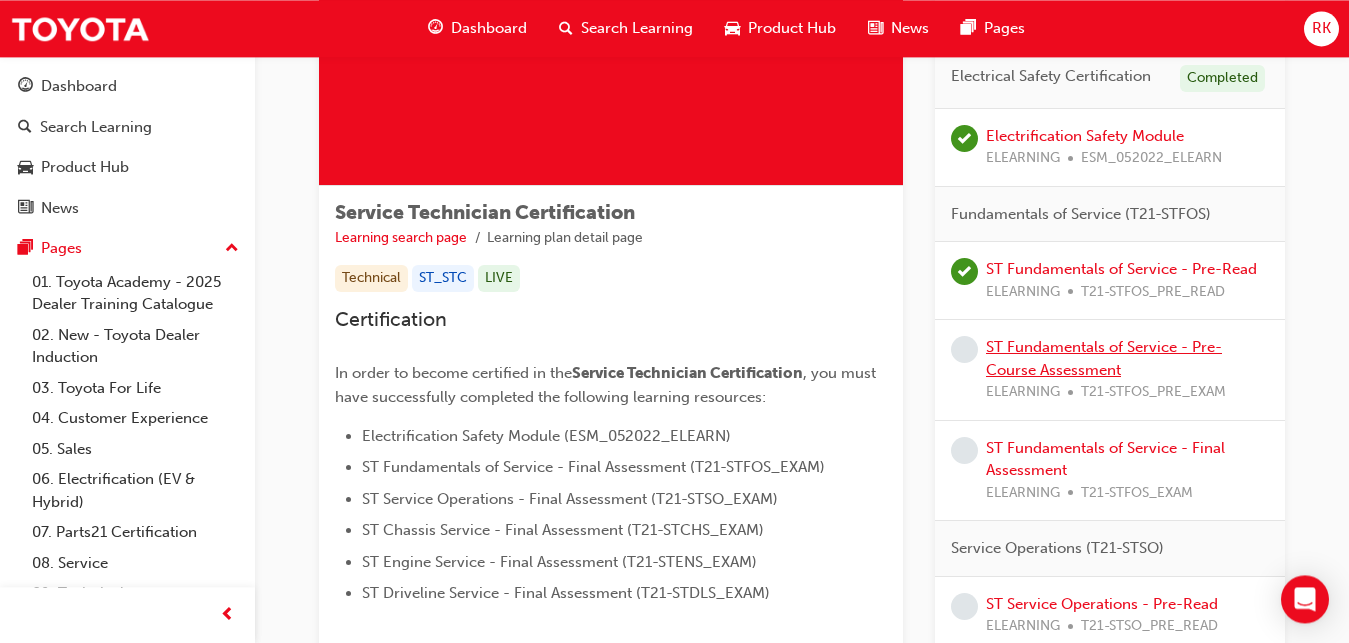 click on "ST Fundamentals of Service - Pre-Course Assessment" at bounding box center [1104, 358] 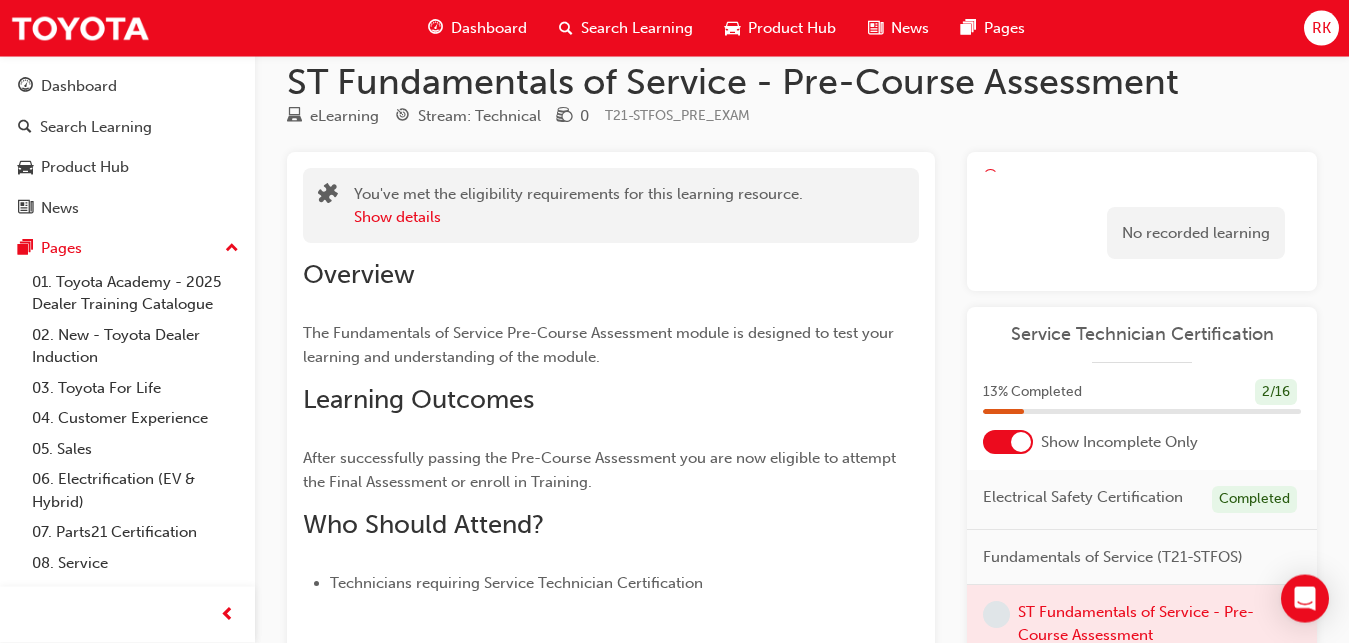 scroll, scrollTop: 27, scrollLeft: 0, axis: vertical 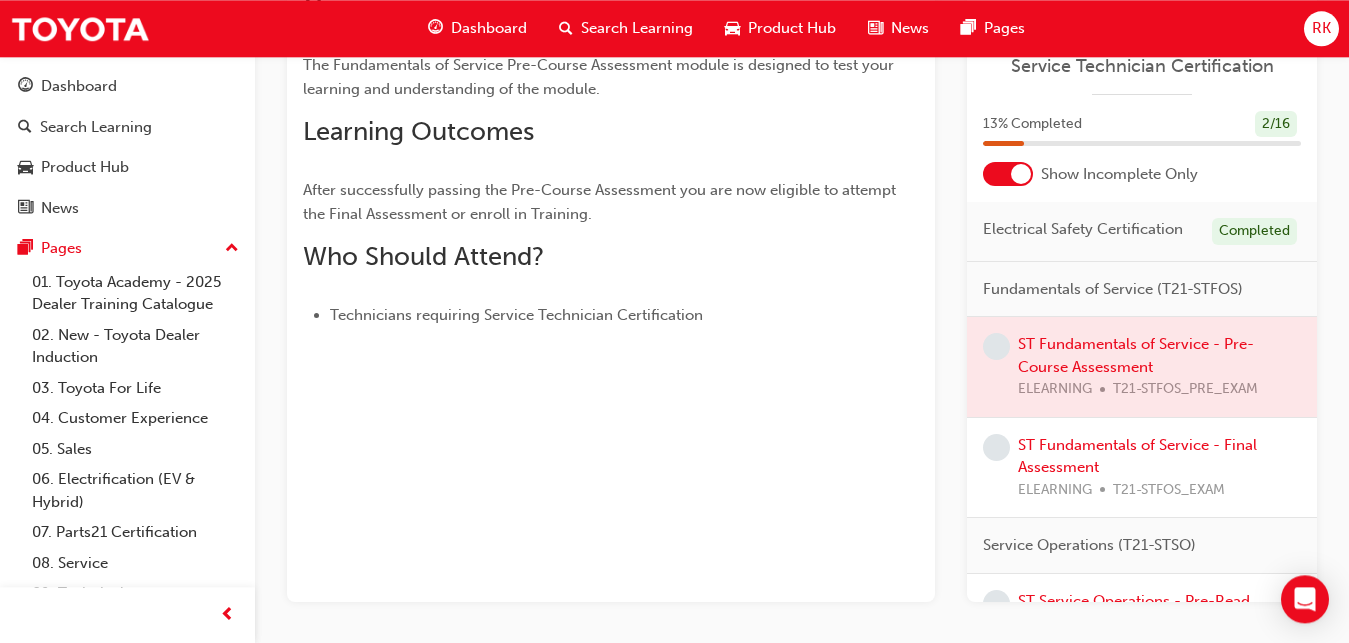 click at bounding box center (996, 346) 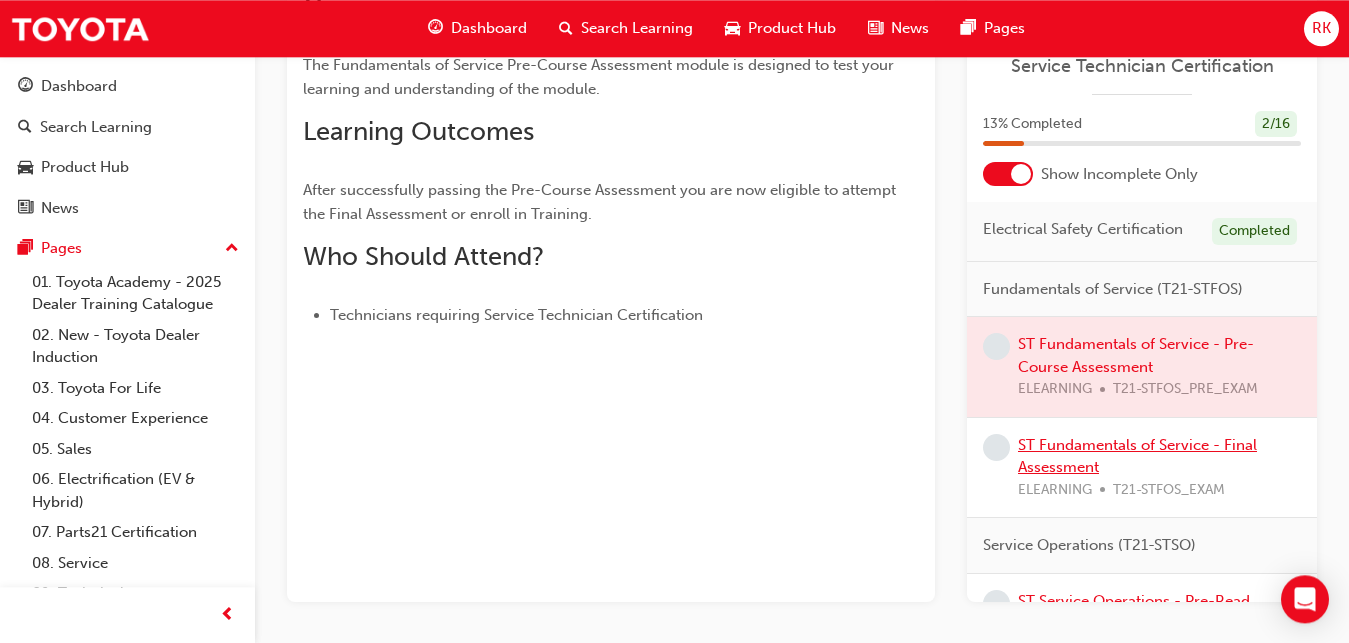 click on "ST Fundamentals of Service - Final Assessment" at bounding box center (1137, 456) 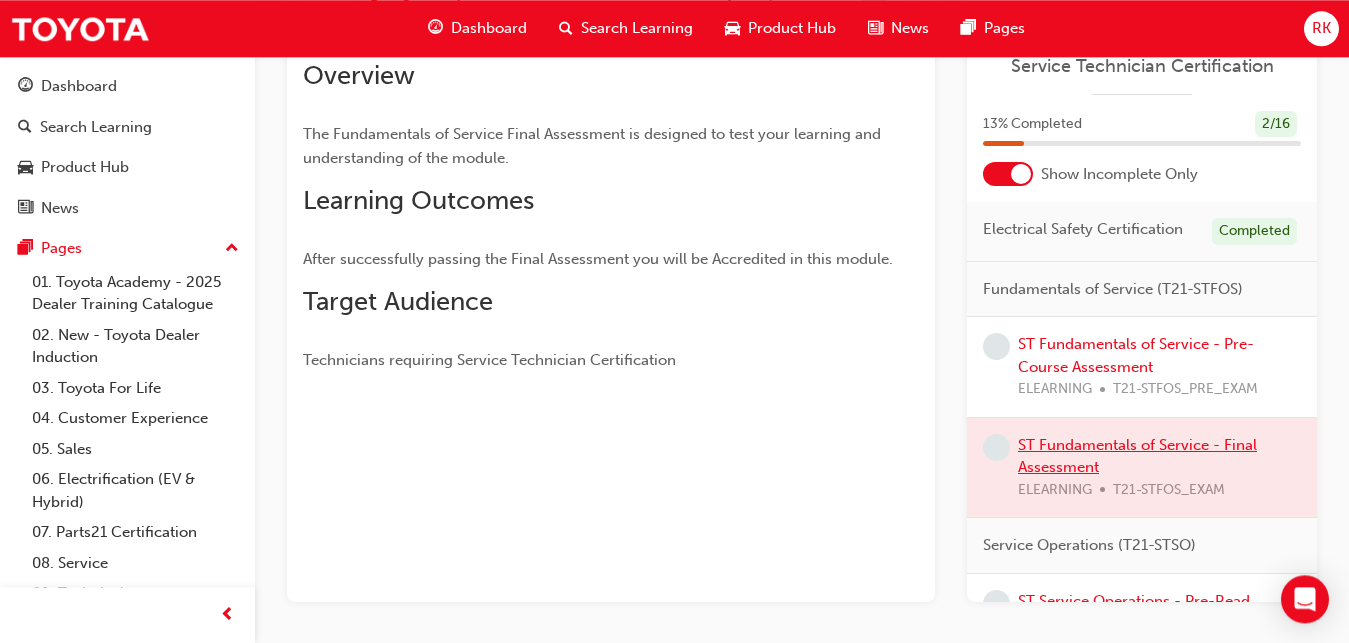 scroll, scrollTop: 365, scrollLeft: 0, axis: vertical 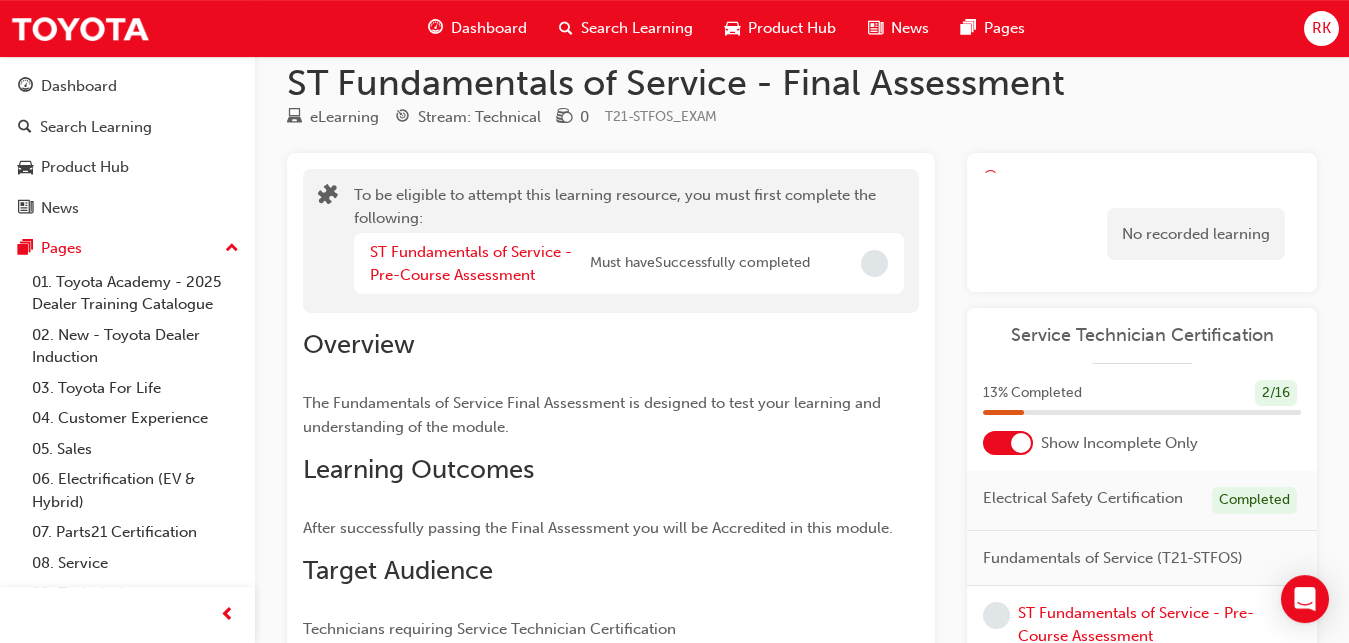 click at bounding box center (874, 263) 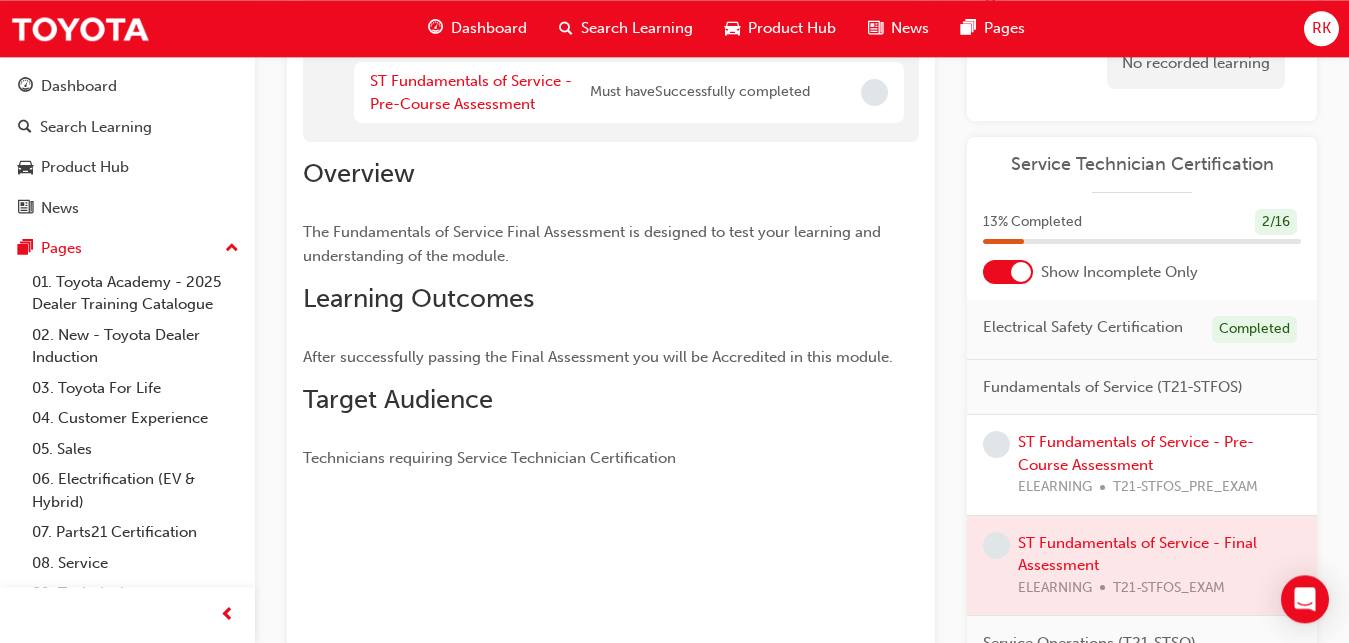 scroll, scrollTop: 370, scrollLeft: 0, axis: vertical 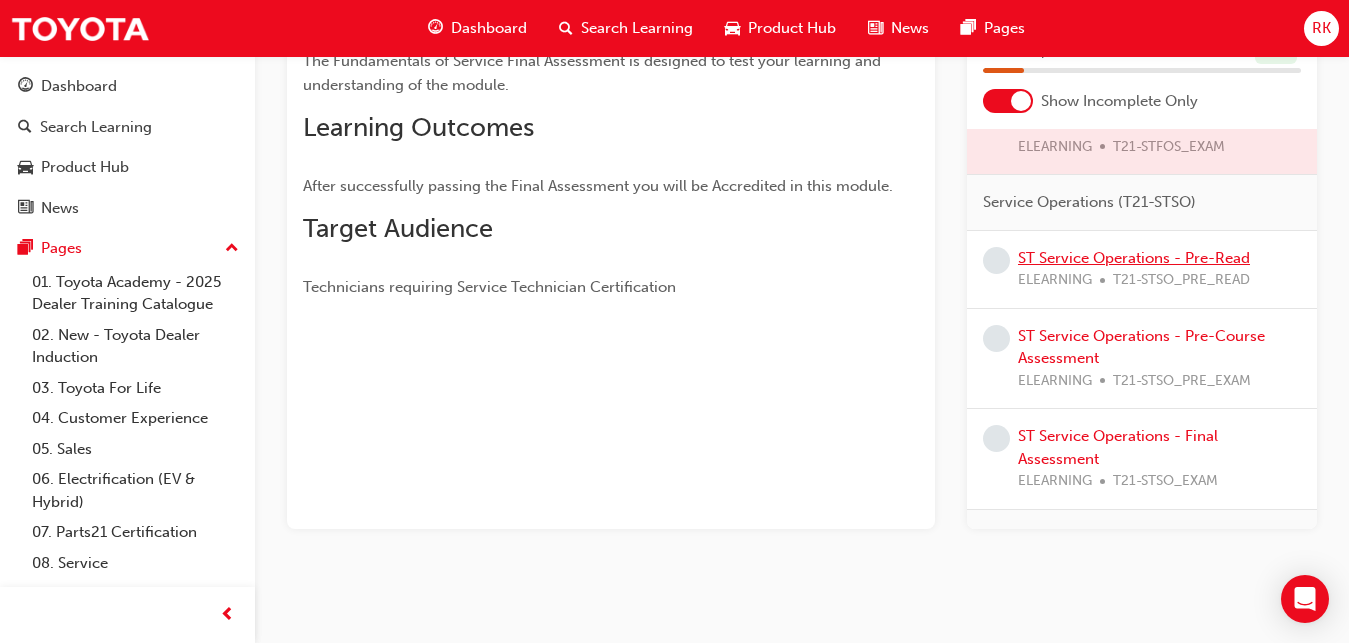 click on "ST Service Operations - Pre-Read" at bounding box center (1134, 258) 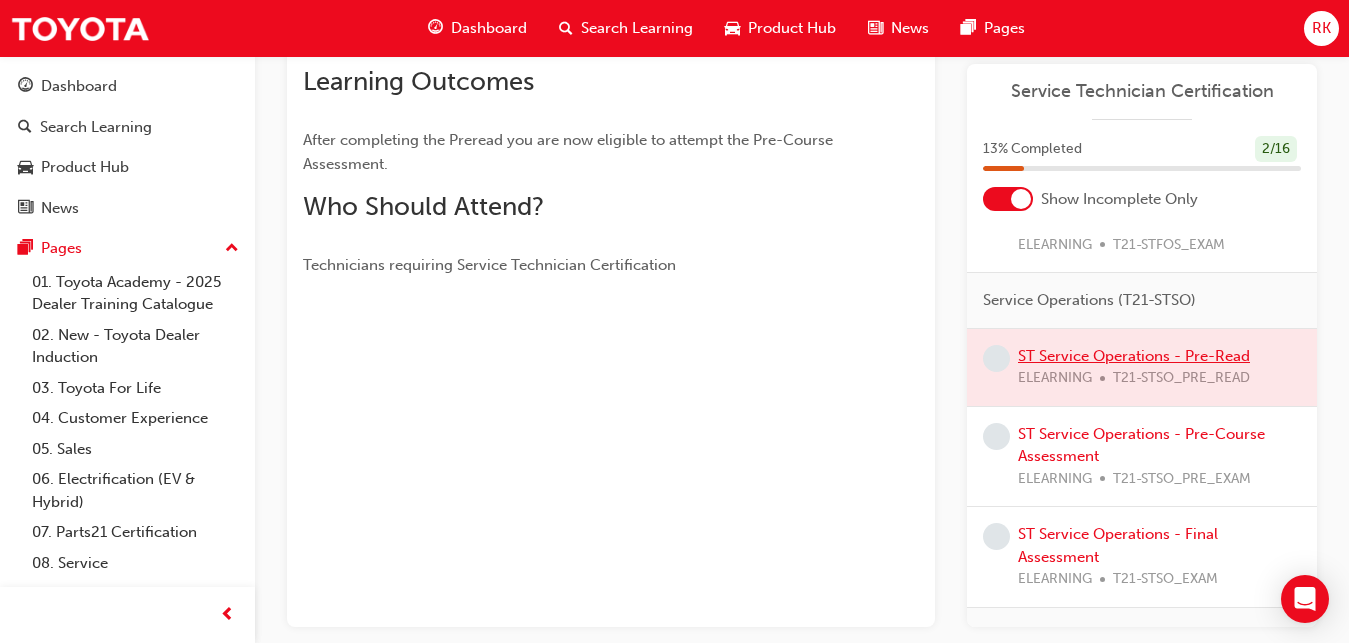 scroll, scrollTop: 226, scrollLeft: 0, axis: vertical 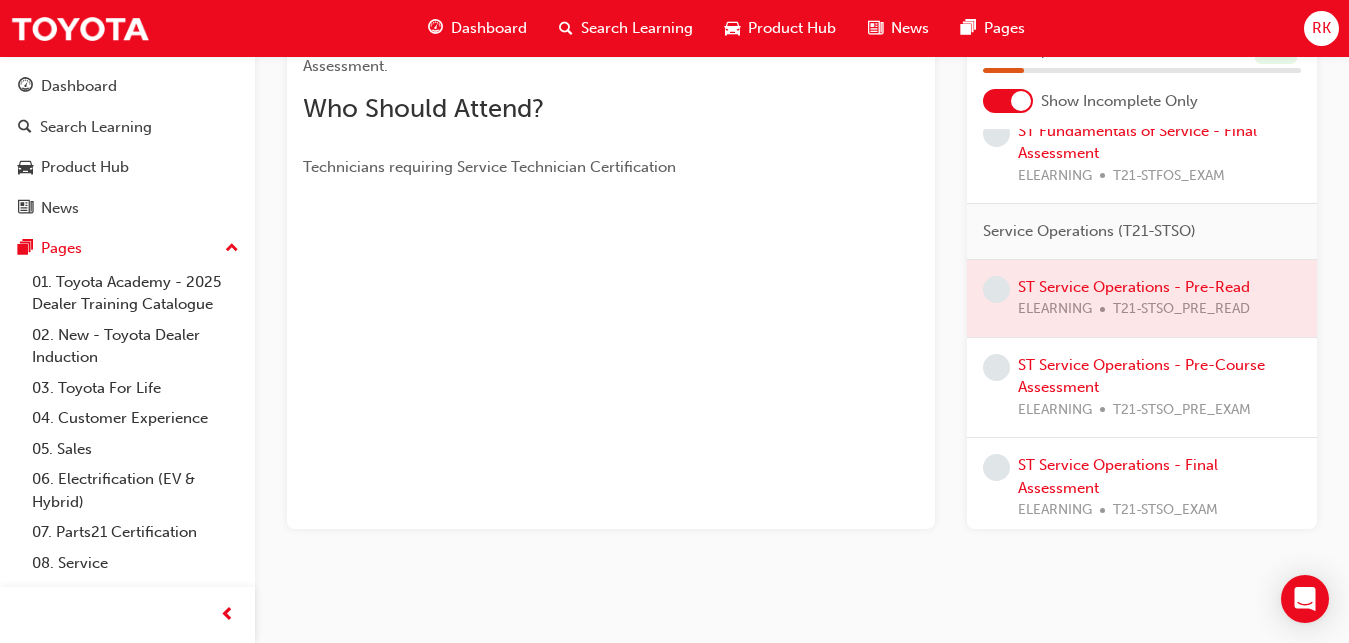 click at bounding box center [1142, 298] 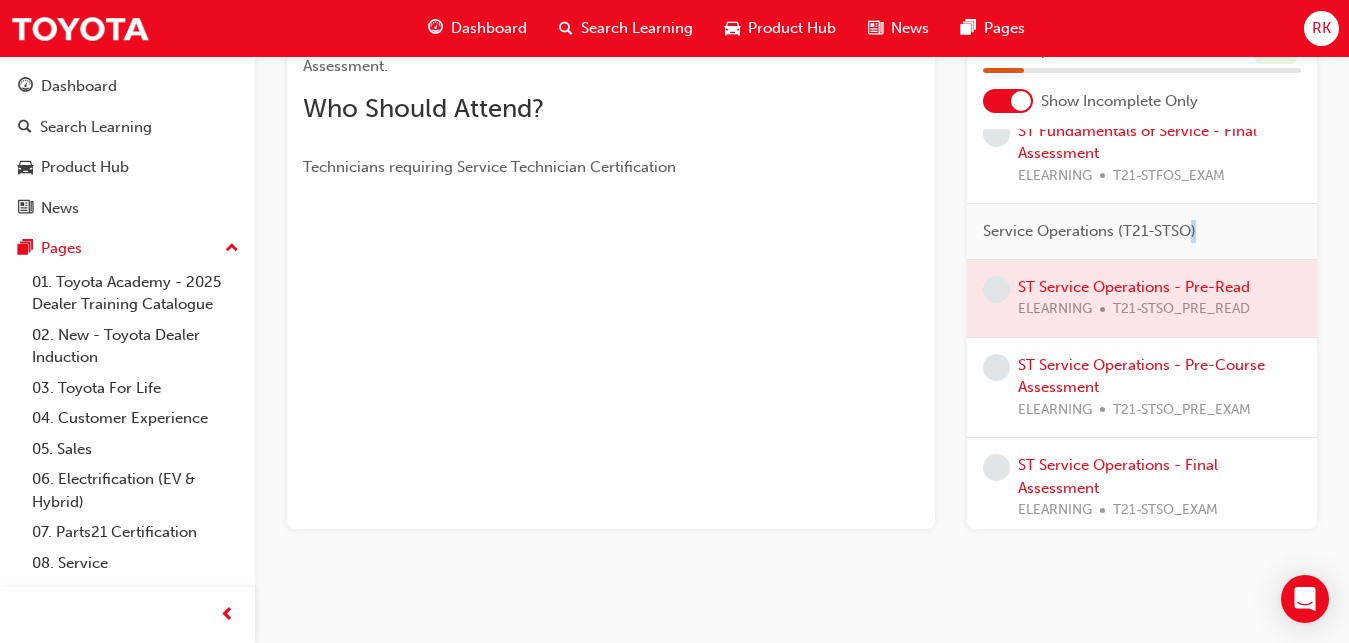 click at bounding box center [1142, 298] 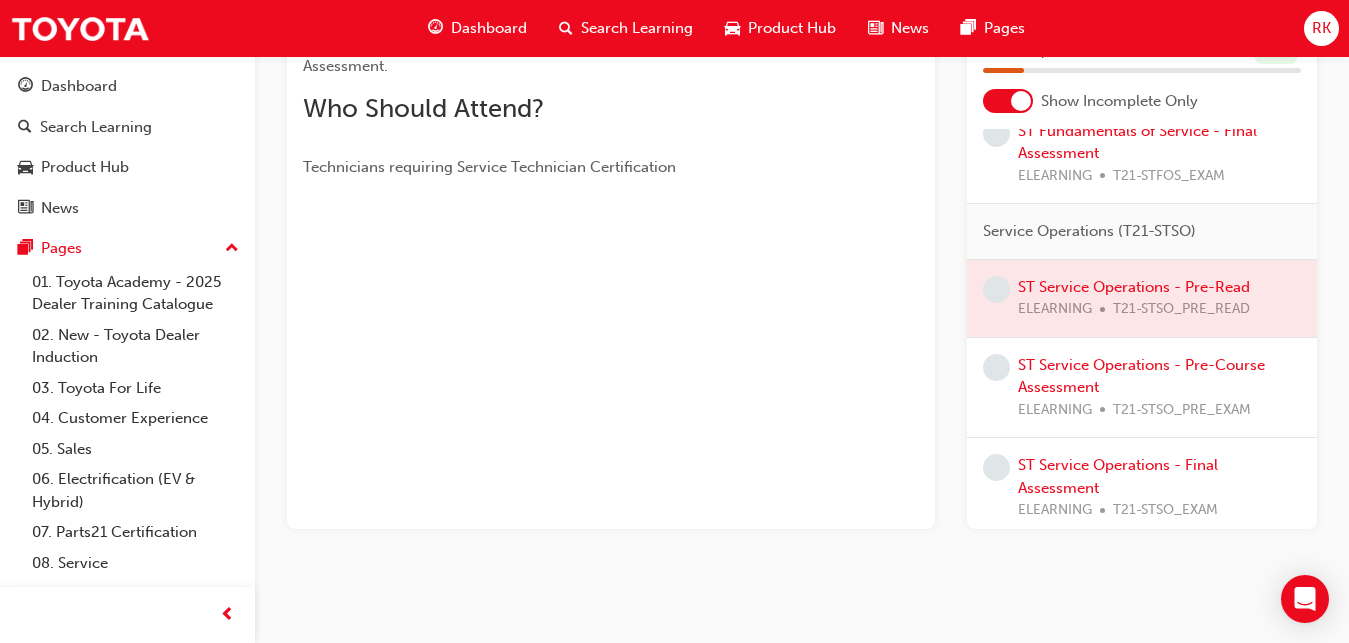 drag, startPoint x: 1005, startPoint y: 309, endPoint x: 1076, endPoint y: 308, distance: 71.00704 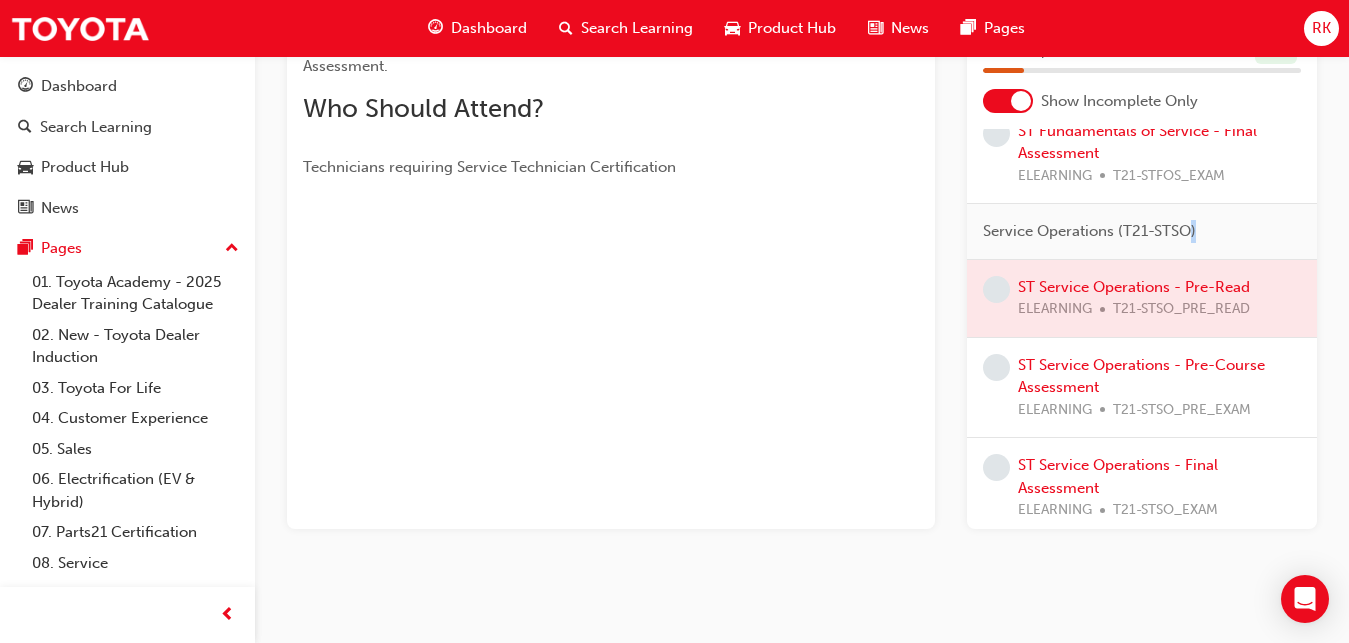 click at bounding box center [1142, 298] 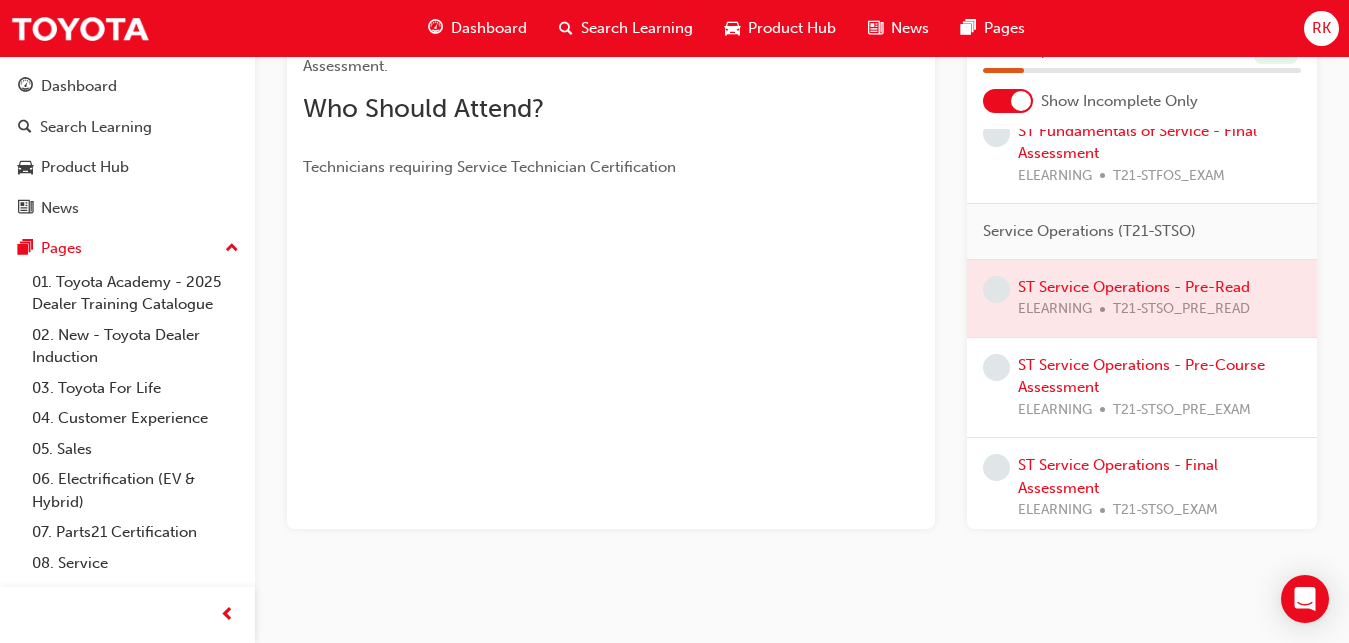 click at bounding box center (1142, 298) 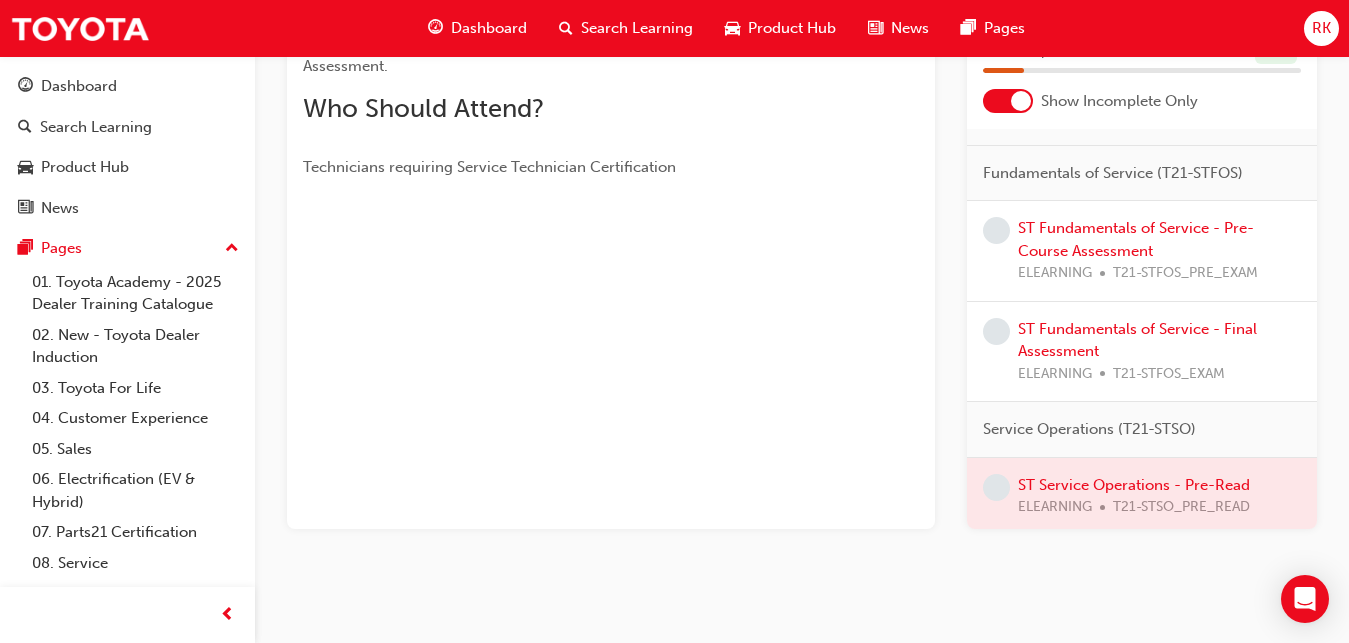 scroll, scrollTop: 0, scrollLeft: 0, axis: both 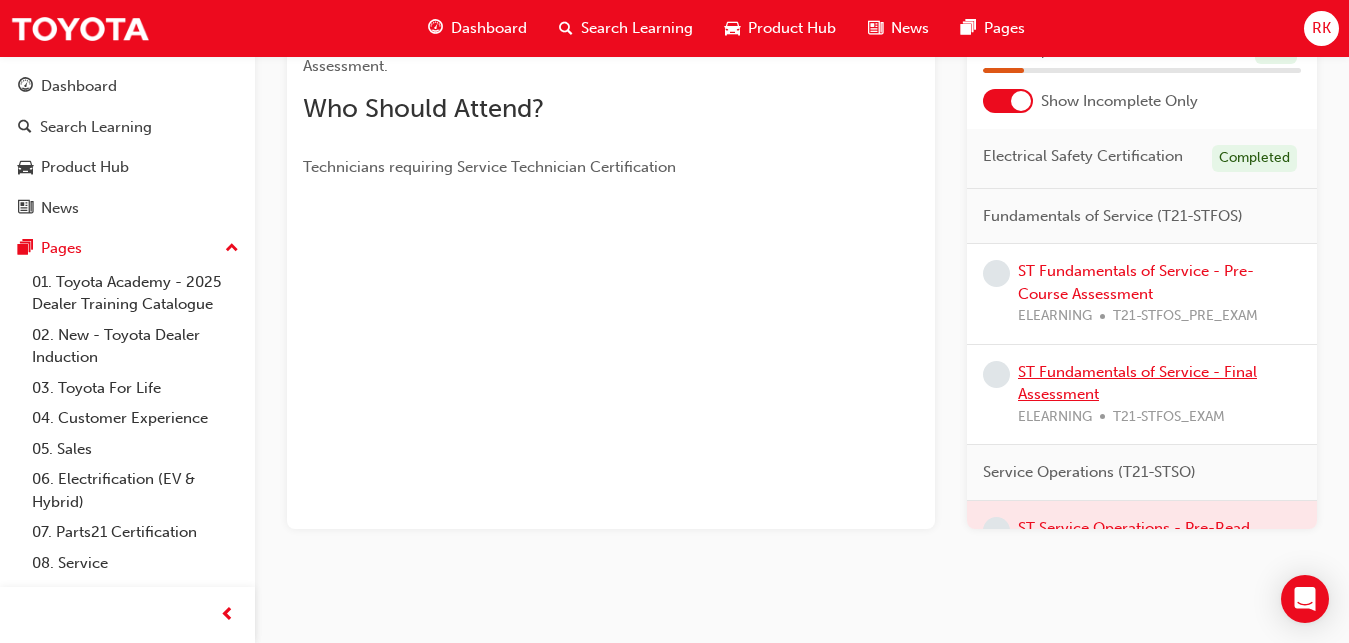click on "ST Fundamentals of Service - Final Assessment" at bounding box center [1137, 383] 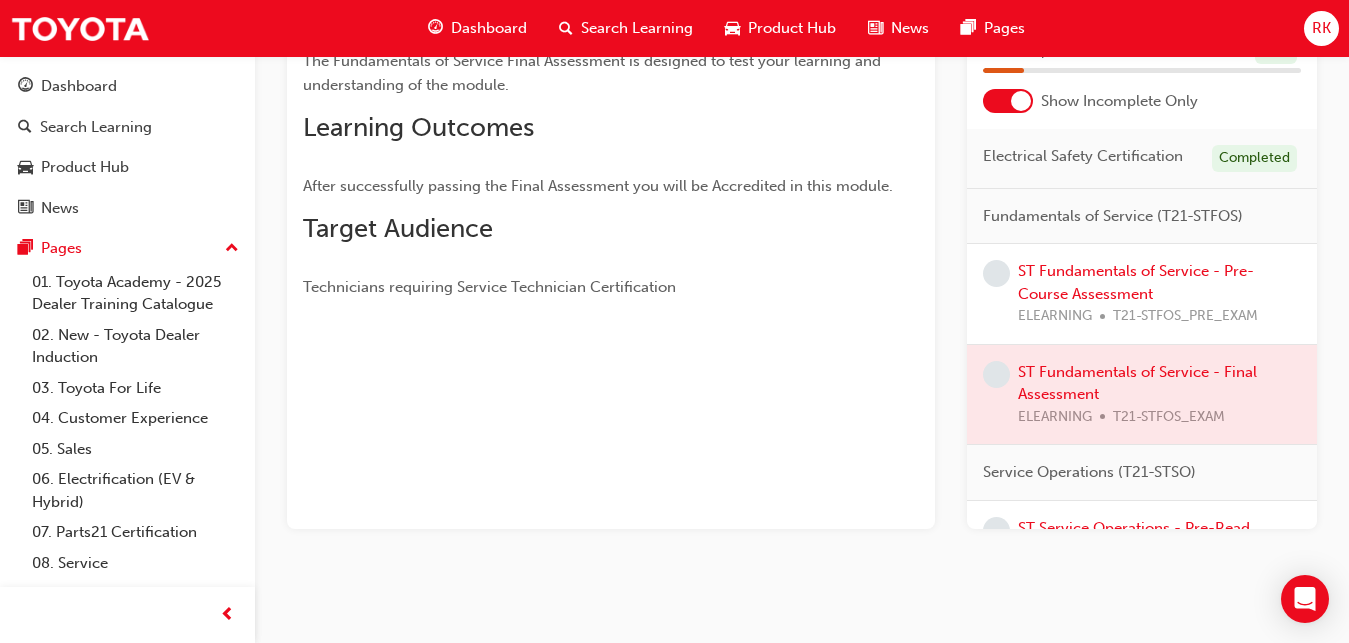 click on "ST Fundamentals of Service - Final Assessment eLearning Stream:   Technical 0 T21-STFOS_EXAM To be eligible to attempt this learning resource, you must first complete  the following: ST Fundamentals of Service - Pre-Course Assessment Must have  Successfully completed Overview The Fundamentals of Service Final Assessment is designed to test your learning and understanding of the module. Learning Outcomes After successfully passing the Final Assessment you will be Accredited in this module. Target Audience Technicians requiring Service Technician Certification  Learning Plan No recorded learning Service Technician Certification 13 % Completed 2 / 16 Show Incomplete Only Electrical Safety Certification Completed Fundamentals of Service (T21-STFOS) ST Fundamentals of Service - Pre-Course Assessment ELEARNING T21-STFOS_PRE_EXAM ST Fundamentals of Service - Final Assessment ELEARNING T21-STFOS_EXAM Service Operations (T21-STSO) ST Service Operations - Pre-Read ELEARNING T21-STSO_PRE_READ ELEARNING ELEARNING" at bounding box center (802, 156) 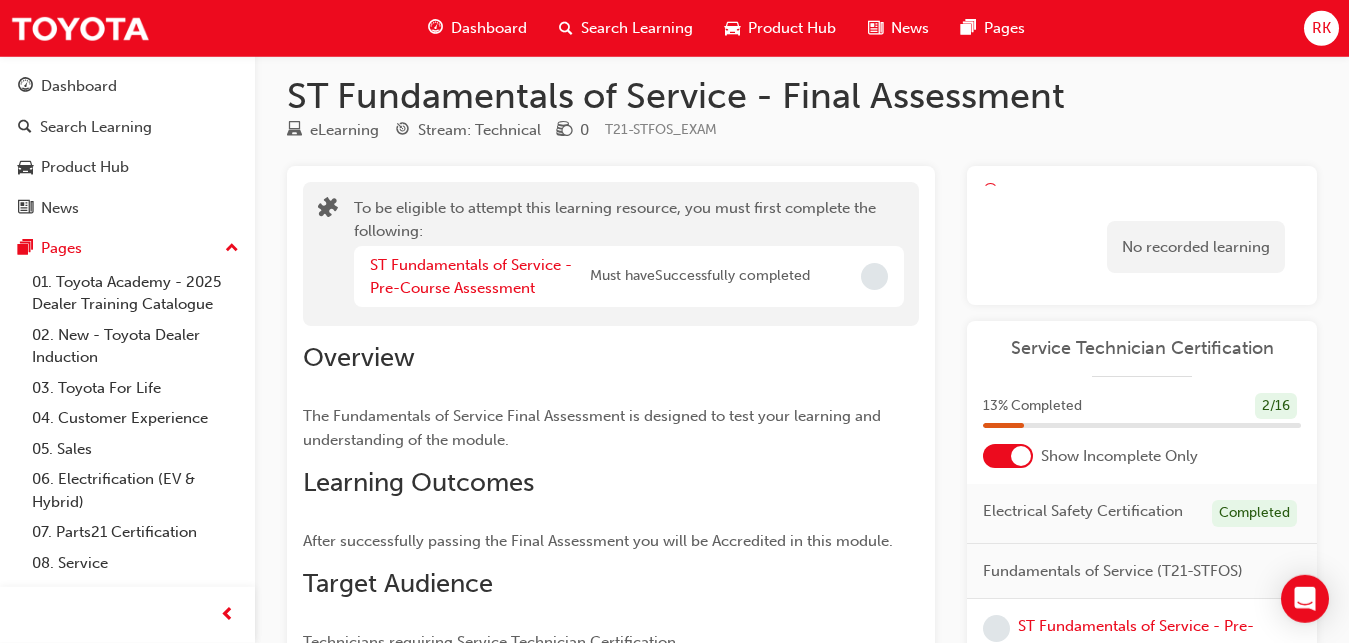 scroll, scrollTop: 38, scrollLeft: 0, axis: vertical 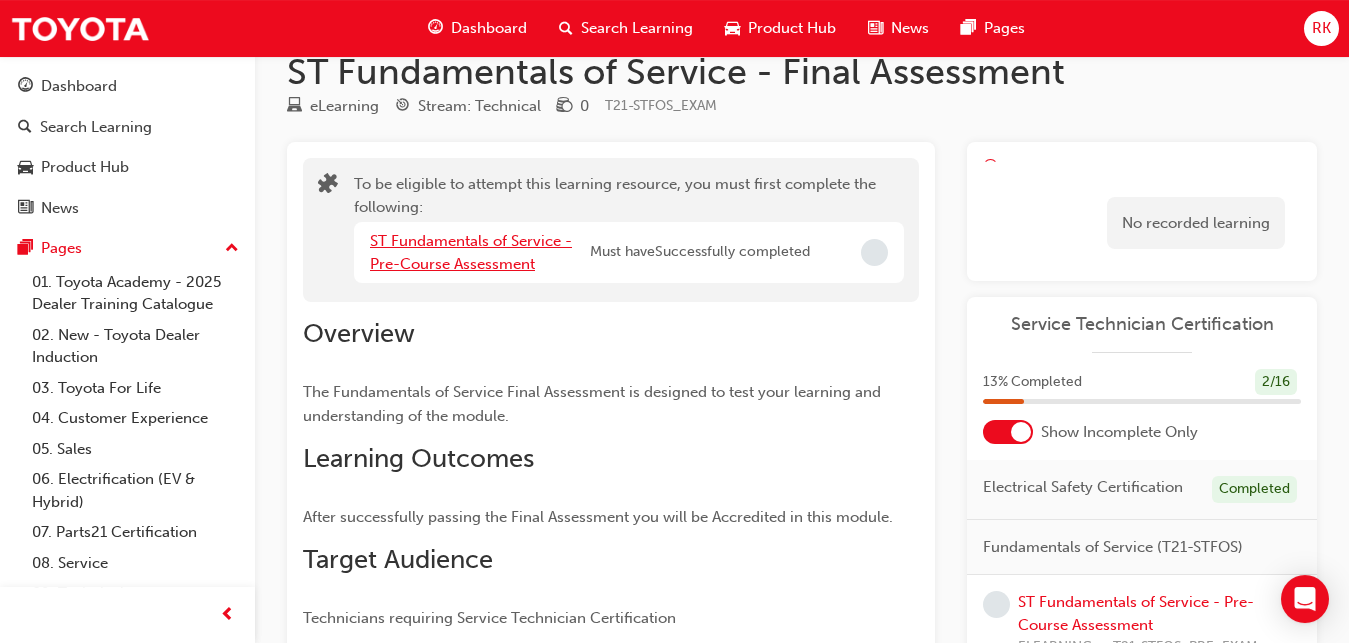 click on "ST Fundamentals of Service - Pre-Course Assessment" at bounding box center (471, 252) 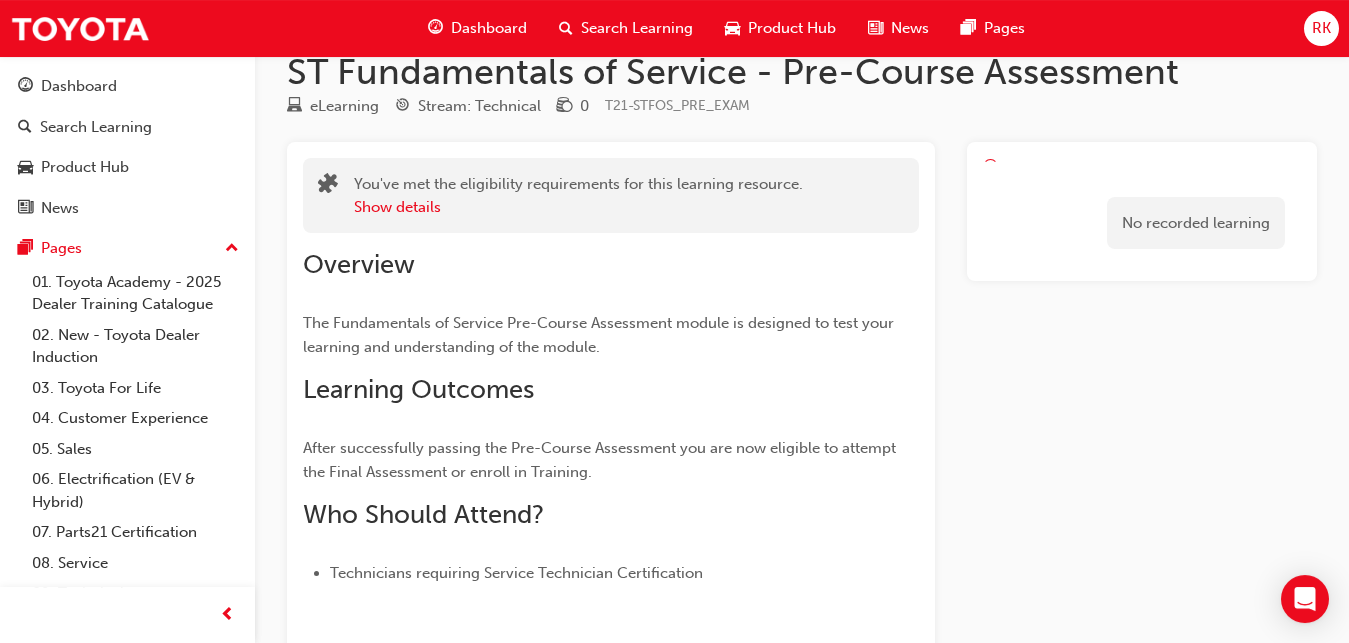 scroll, scrollTop: 174, scrollLeft: 0, axis: vertical 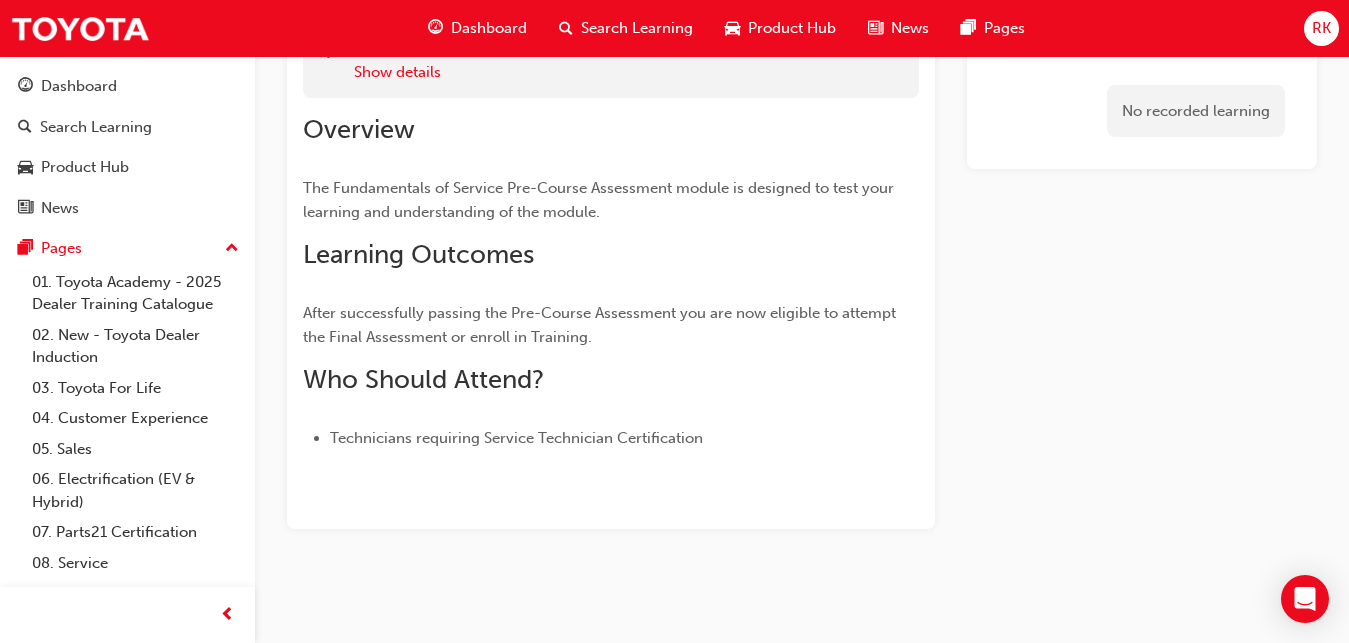 drag, startPoint x: 1365, startPoint y: 240, endPoint x: 1356, endPoint y: 665, distance: 425.09528 